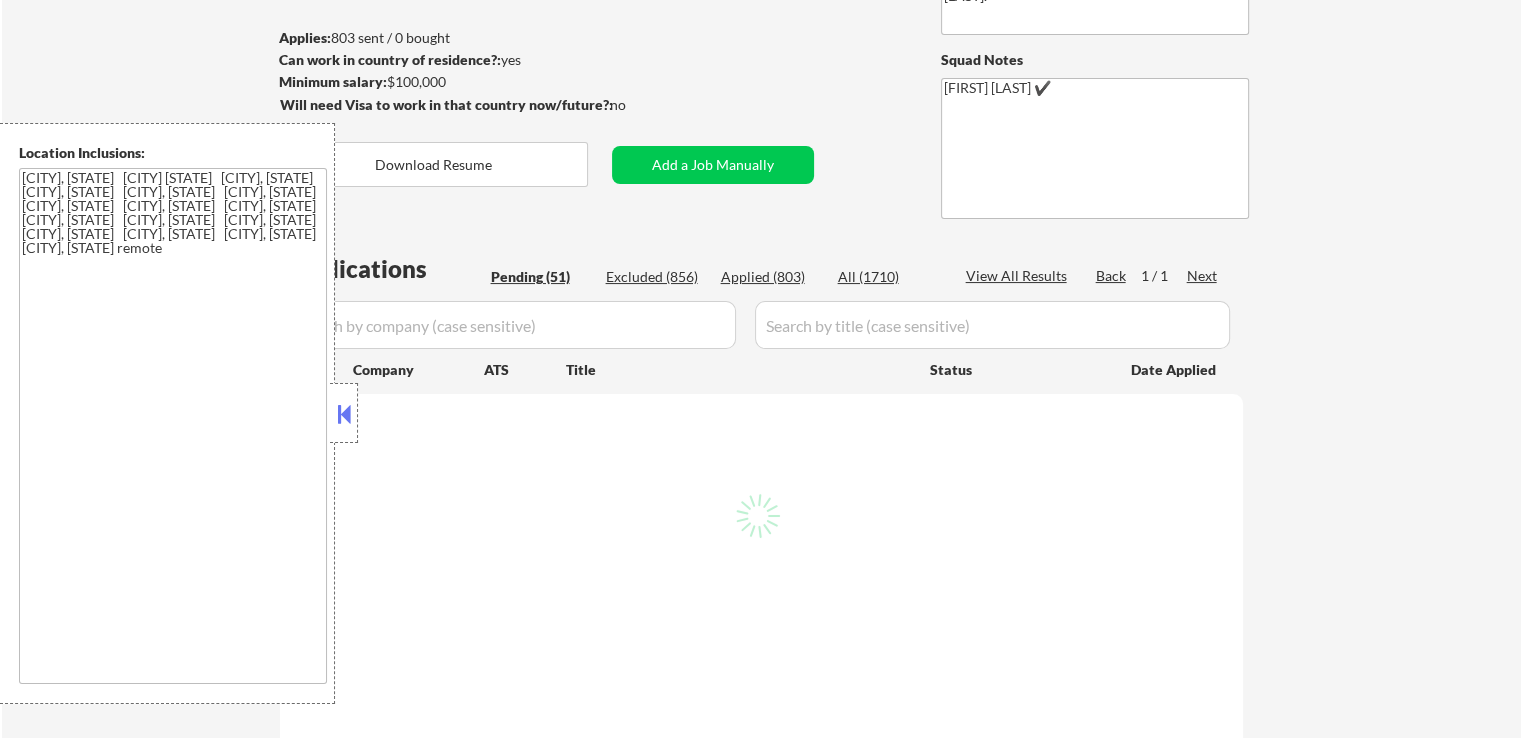 scroll, scrollTop: 200, scrollLeft: 0, axis: vertical 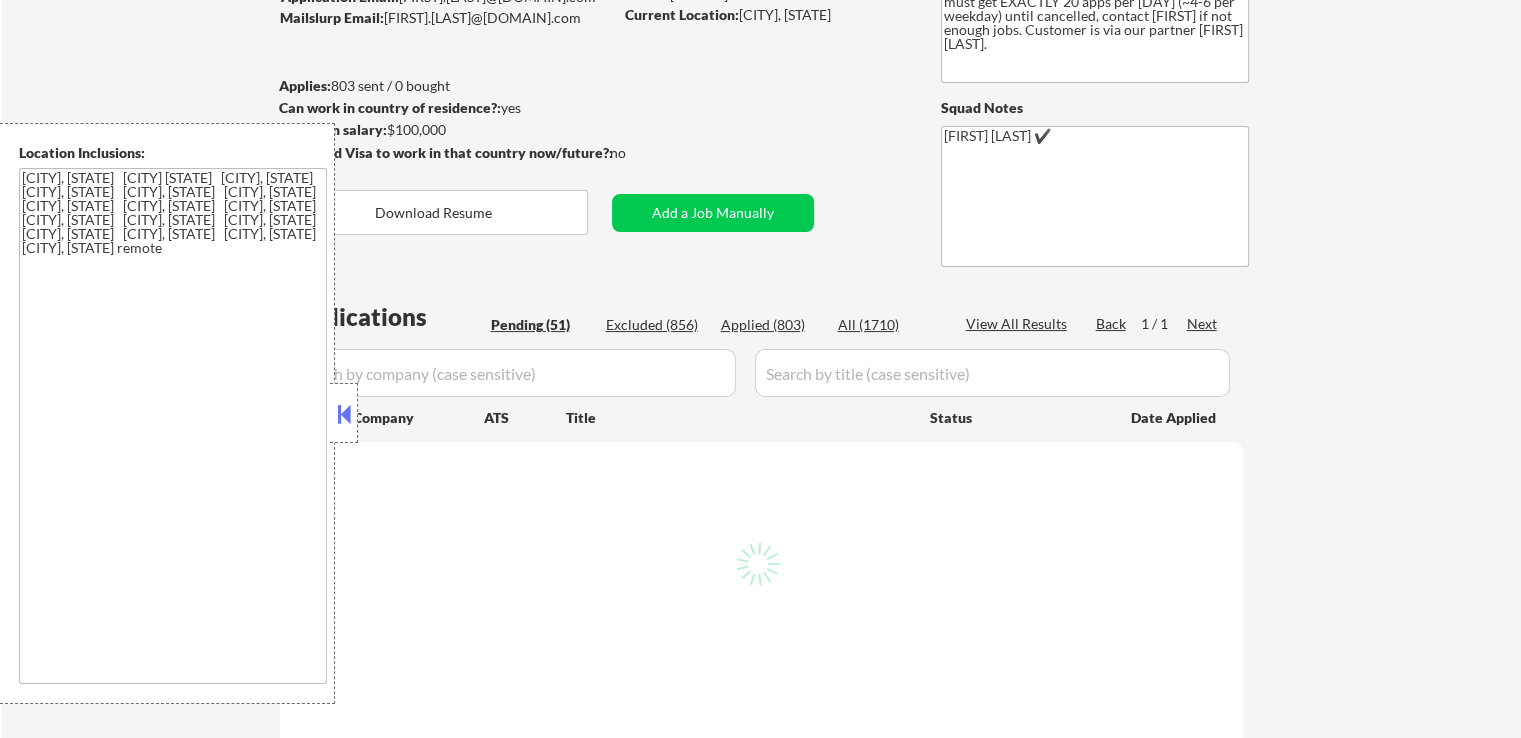 select on ""pending"" 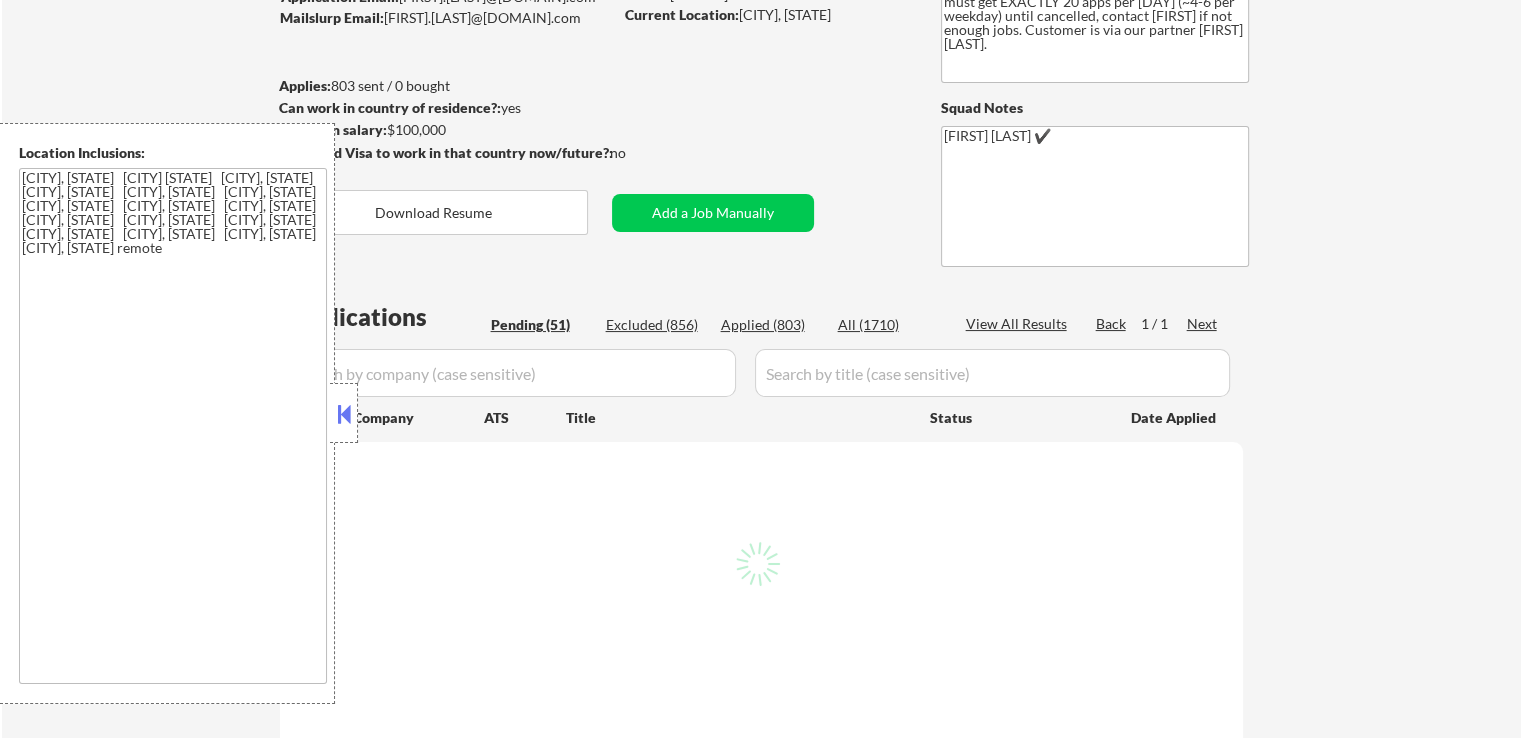 select on ""pending"" 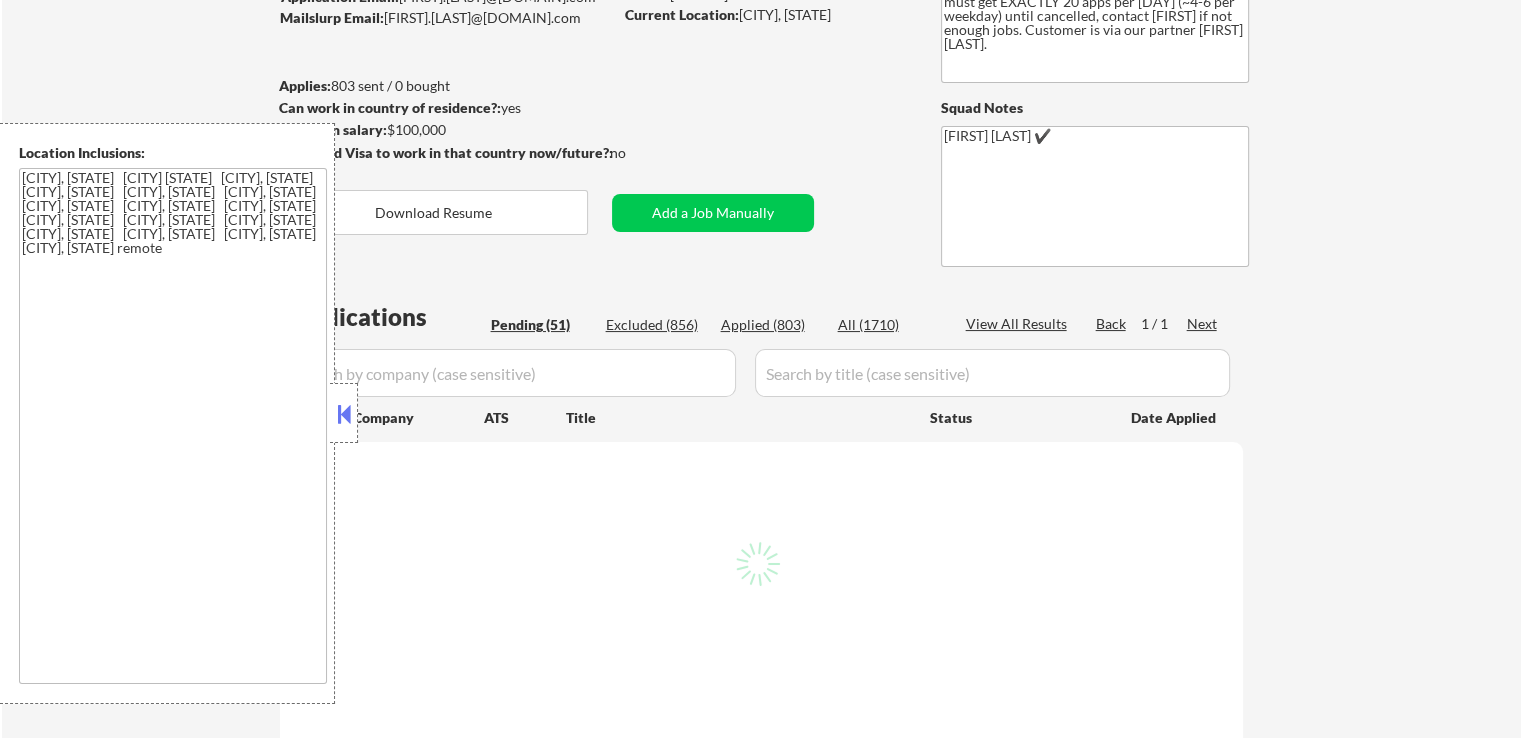 select on ""pending"" 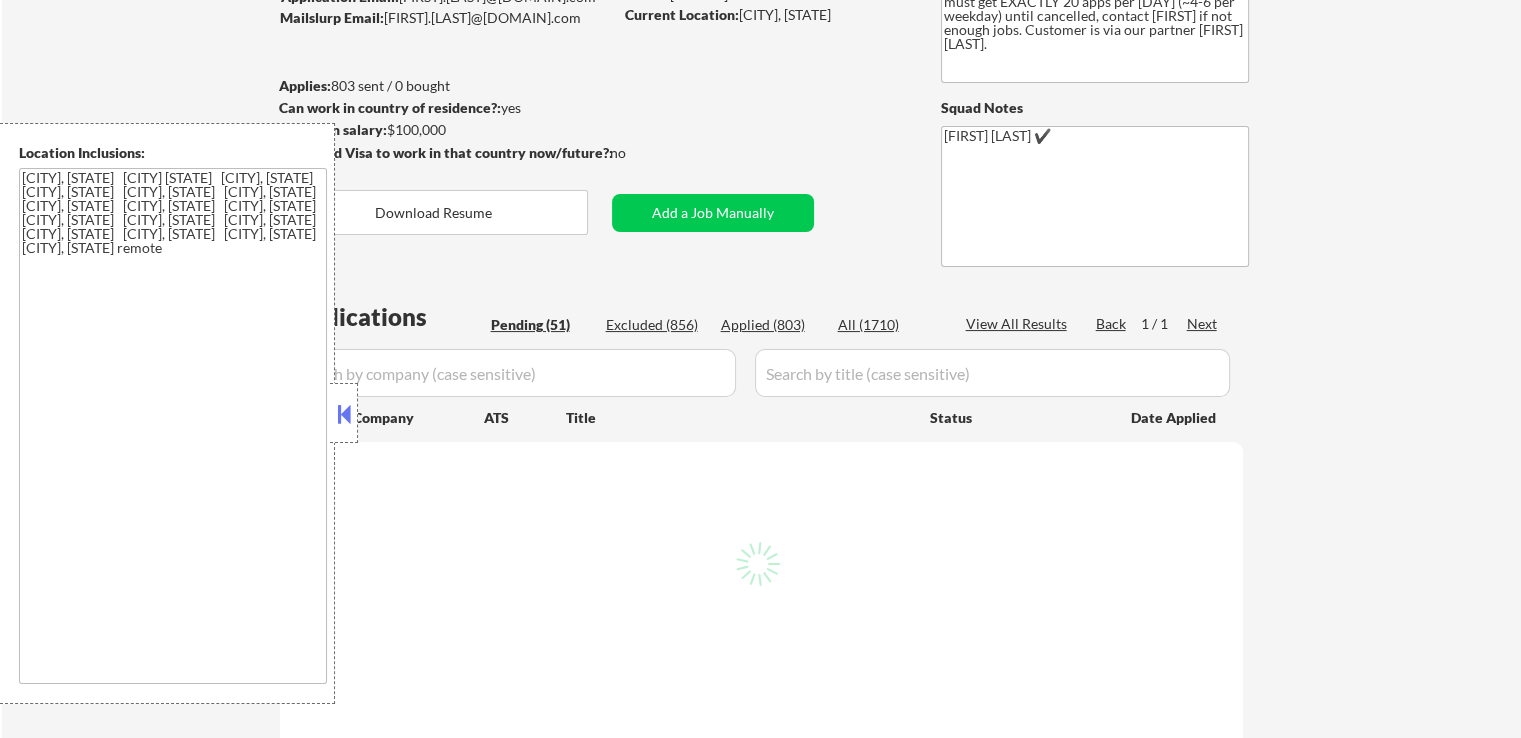 select on ""pending"" 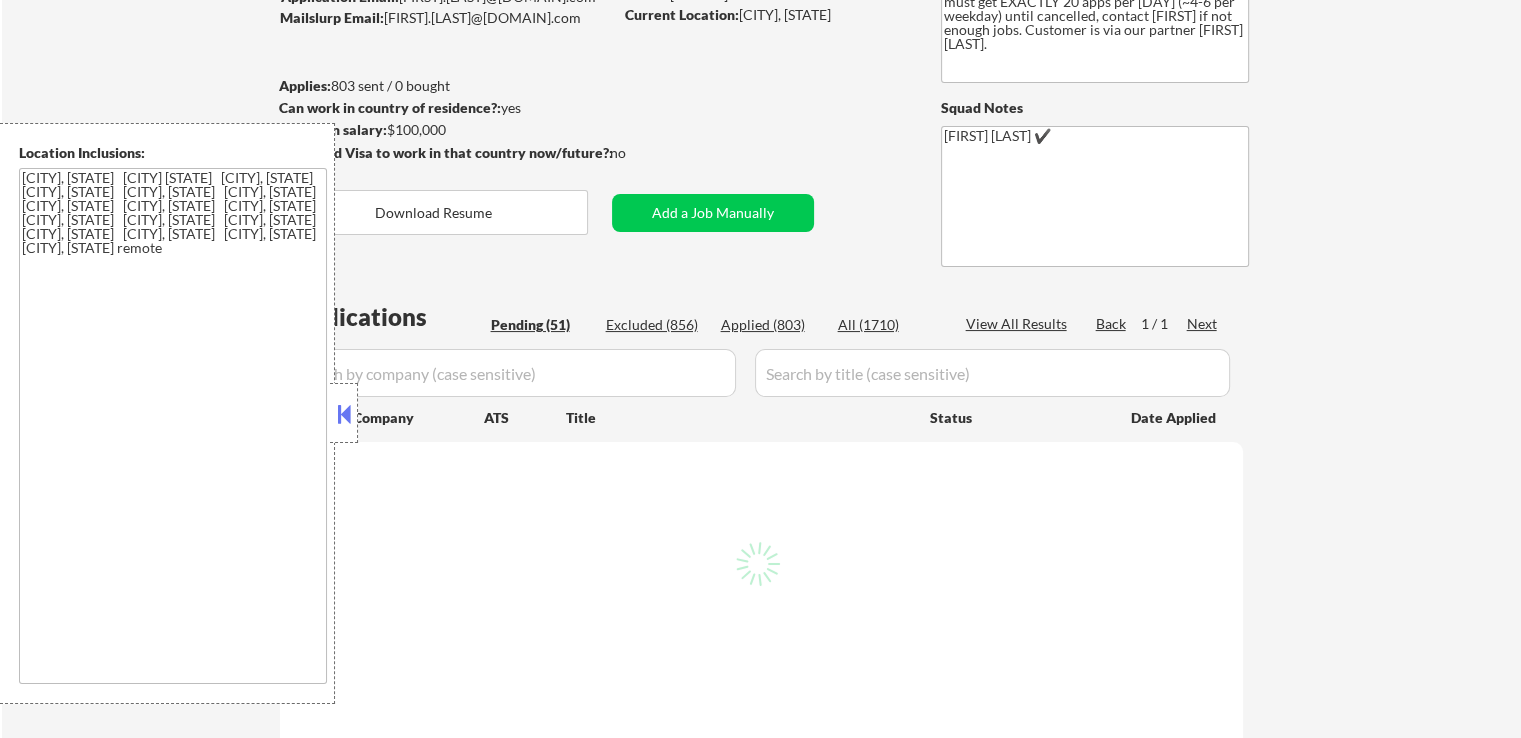 select on ""pending"" 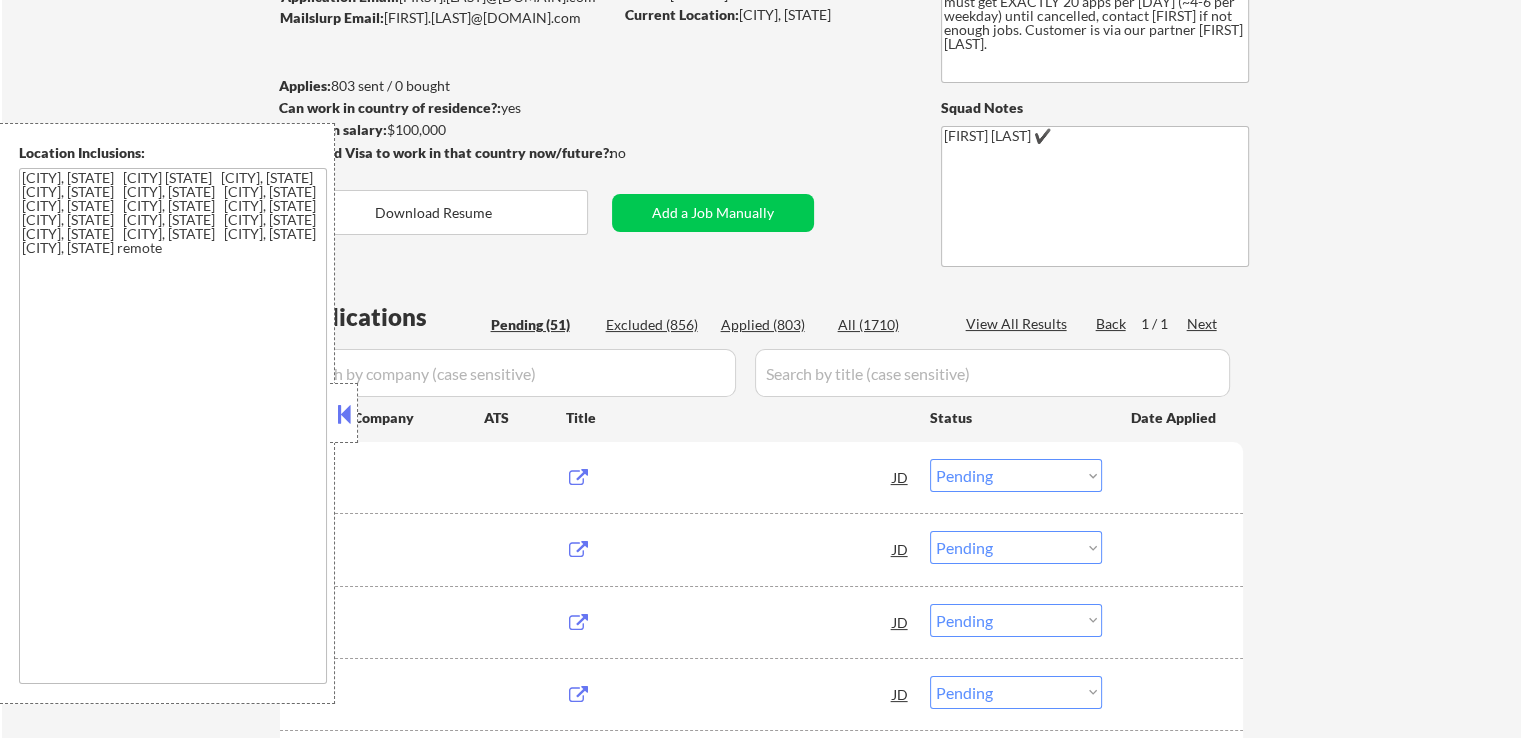 click at bounding box center [344, 414] 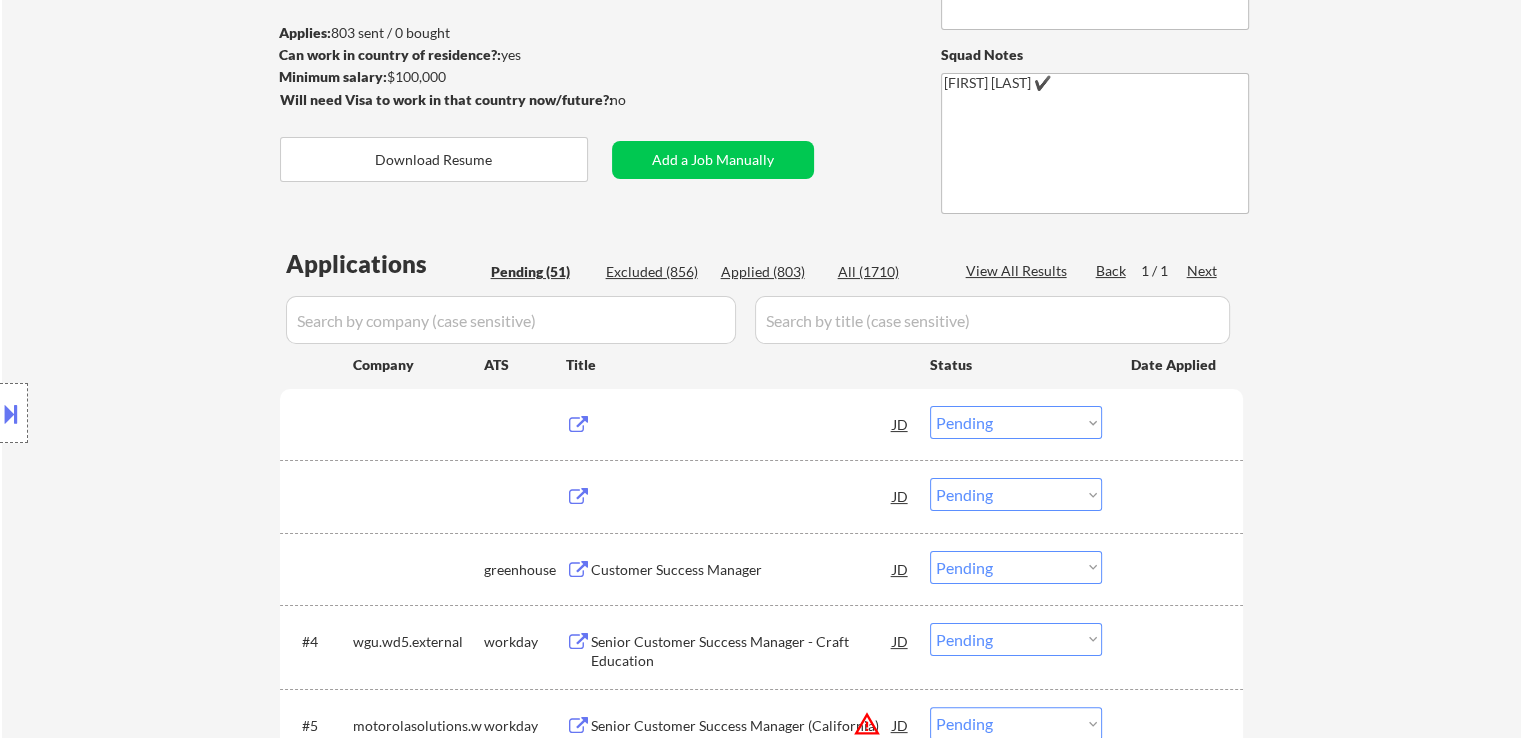 scroll, scrollTop: 400, scrollLeft: 0, axis: vertical 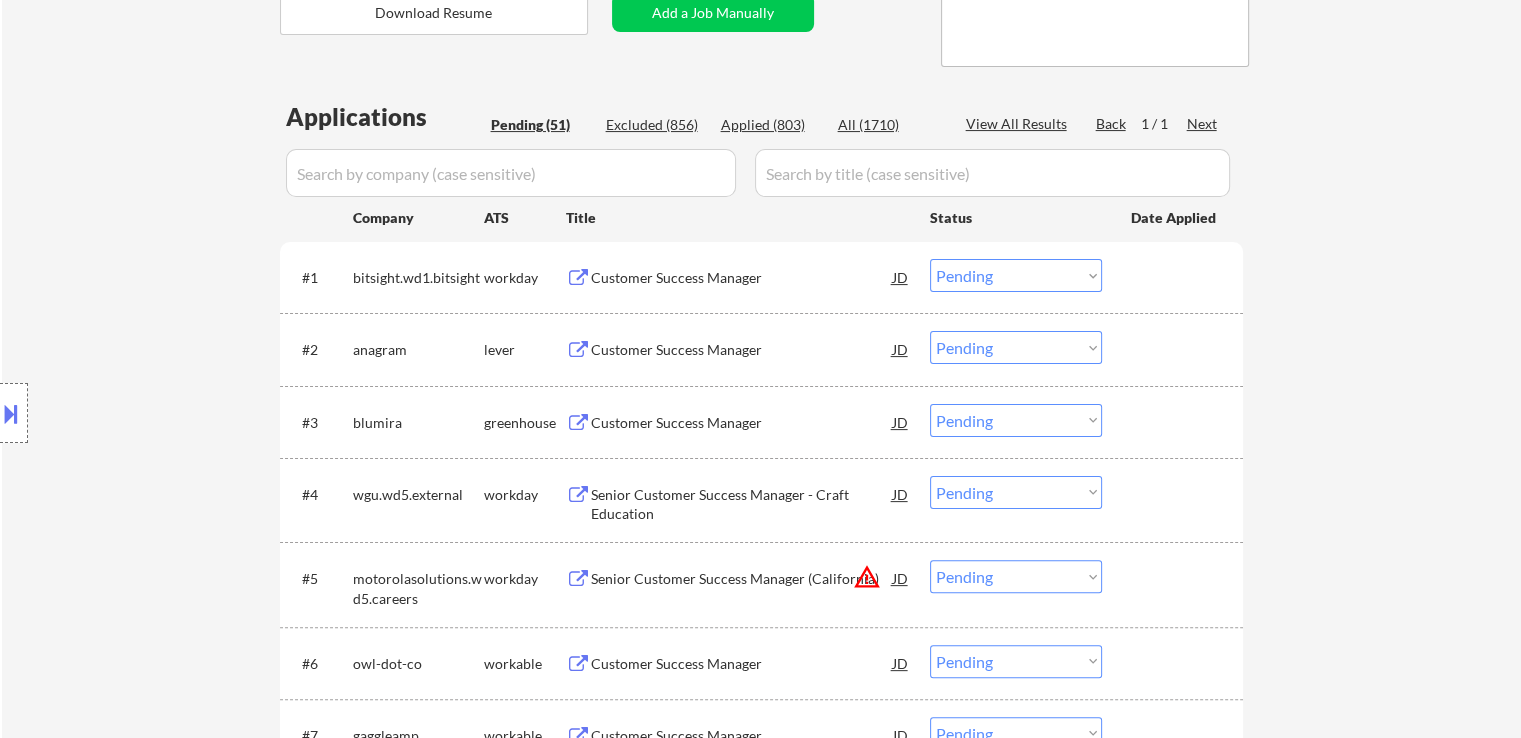 click on "Customer Success Manager" at bounding box center [742, 350] 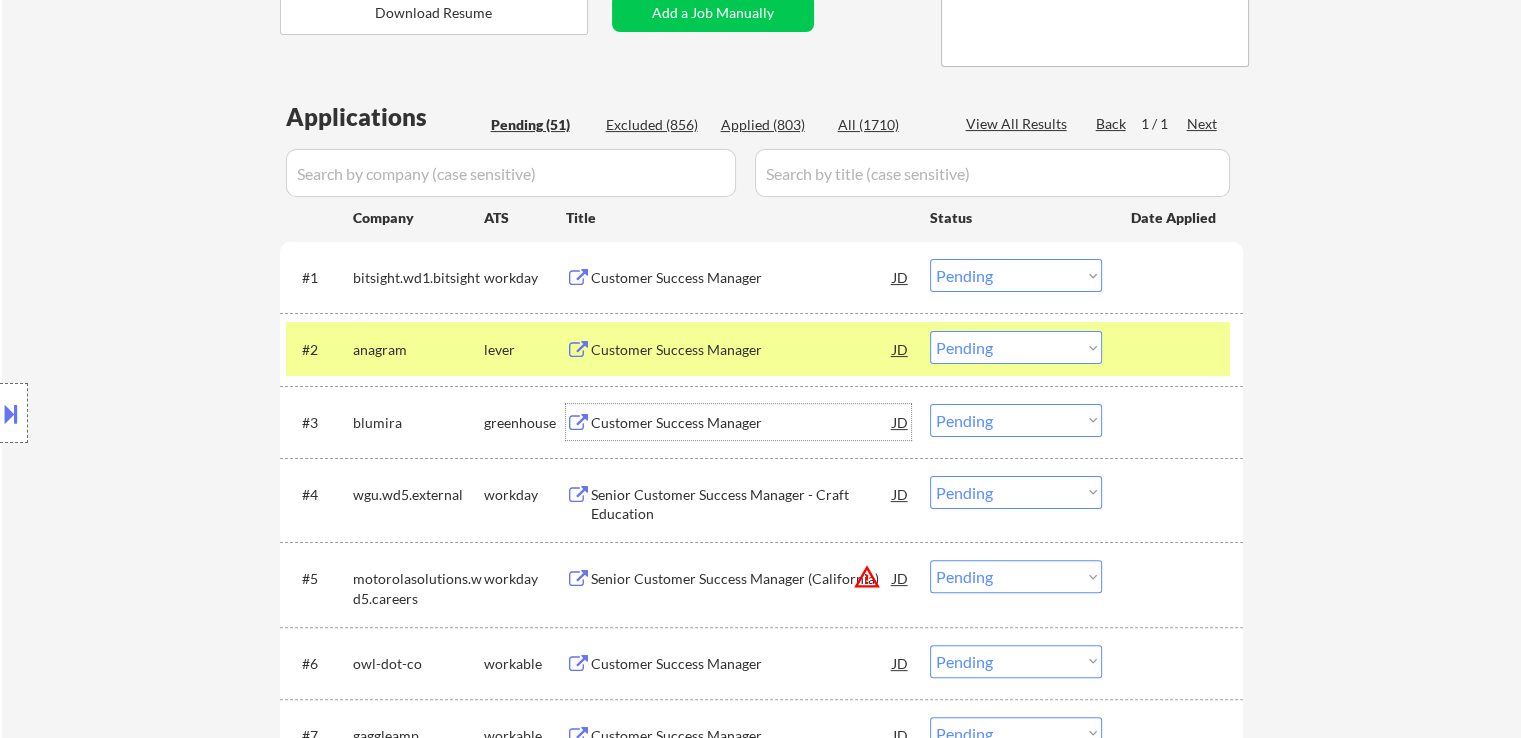 click on "Customer Success Manager" at bounding box center (742, 422) 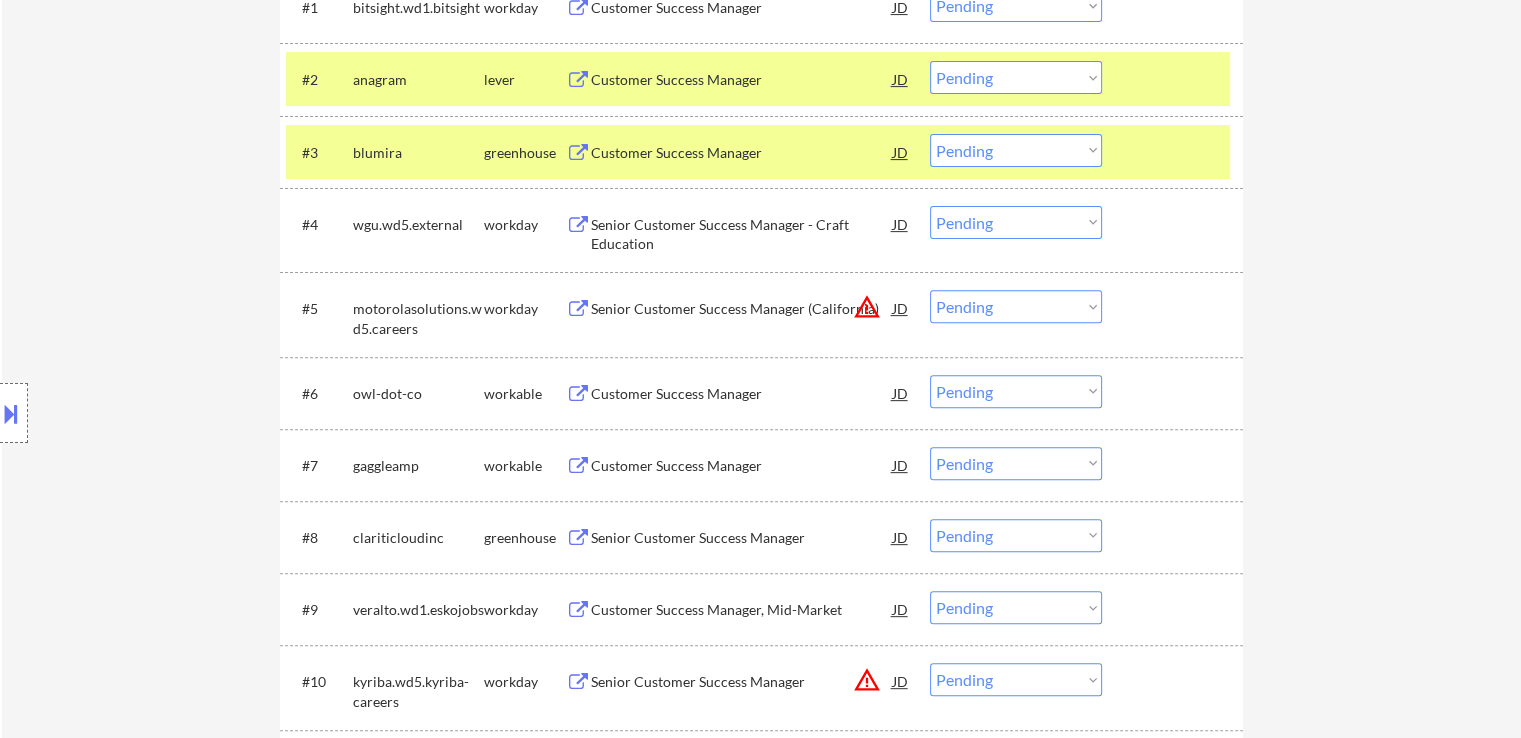 scroll, scrollTop: 800, scrollLeft: 0, axis: vertical 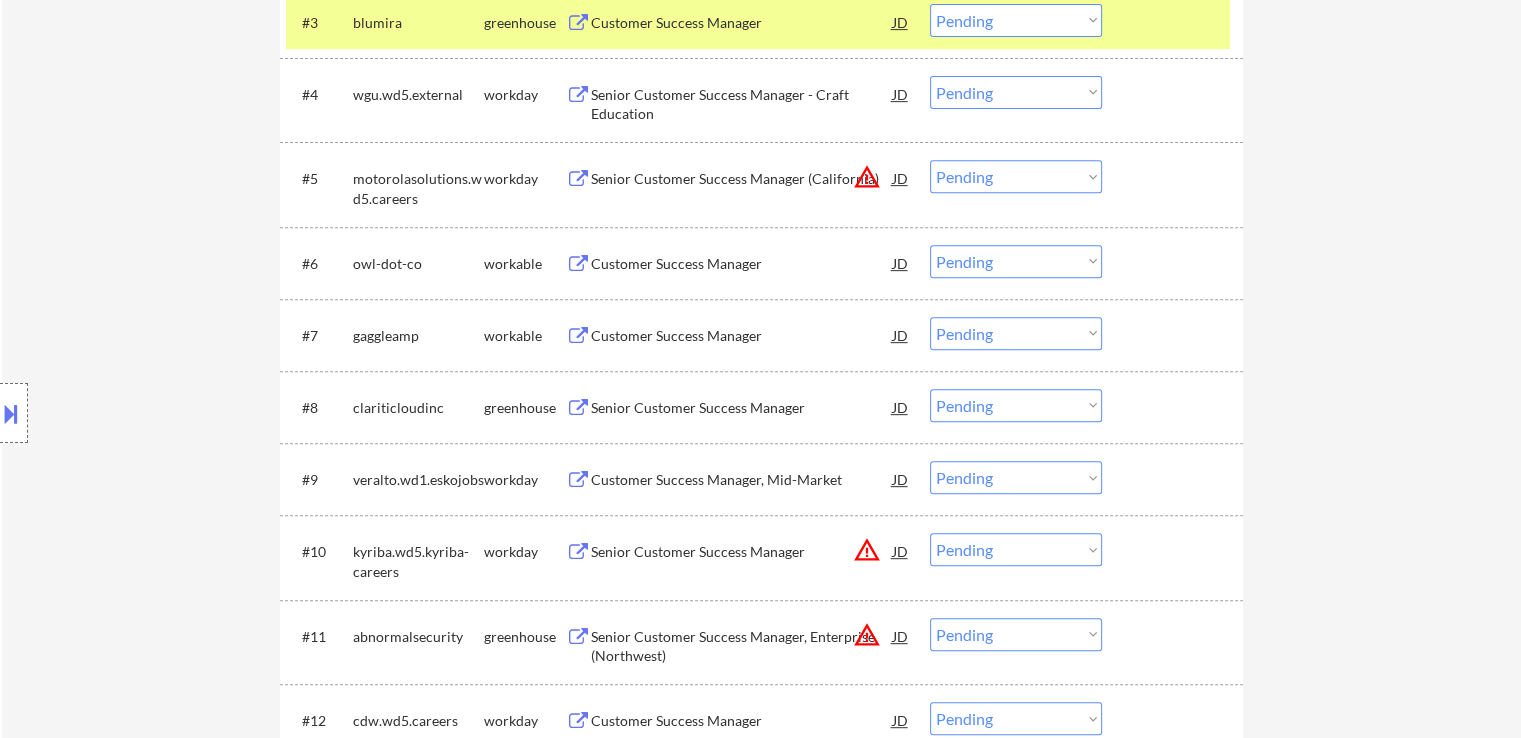 click on "Customer Success Manager" at bounding box center (742, 264) 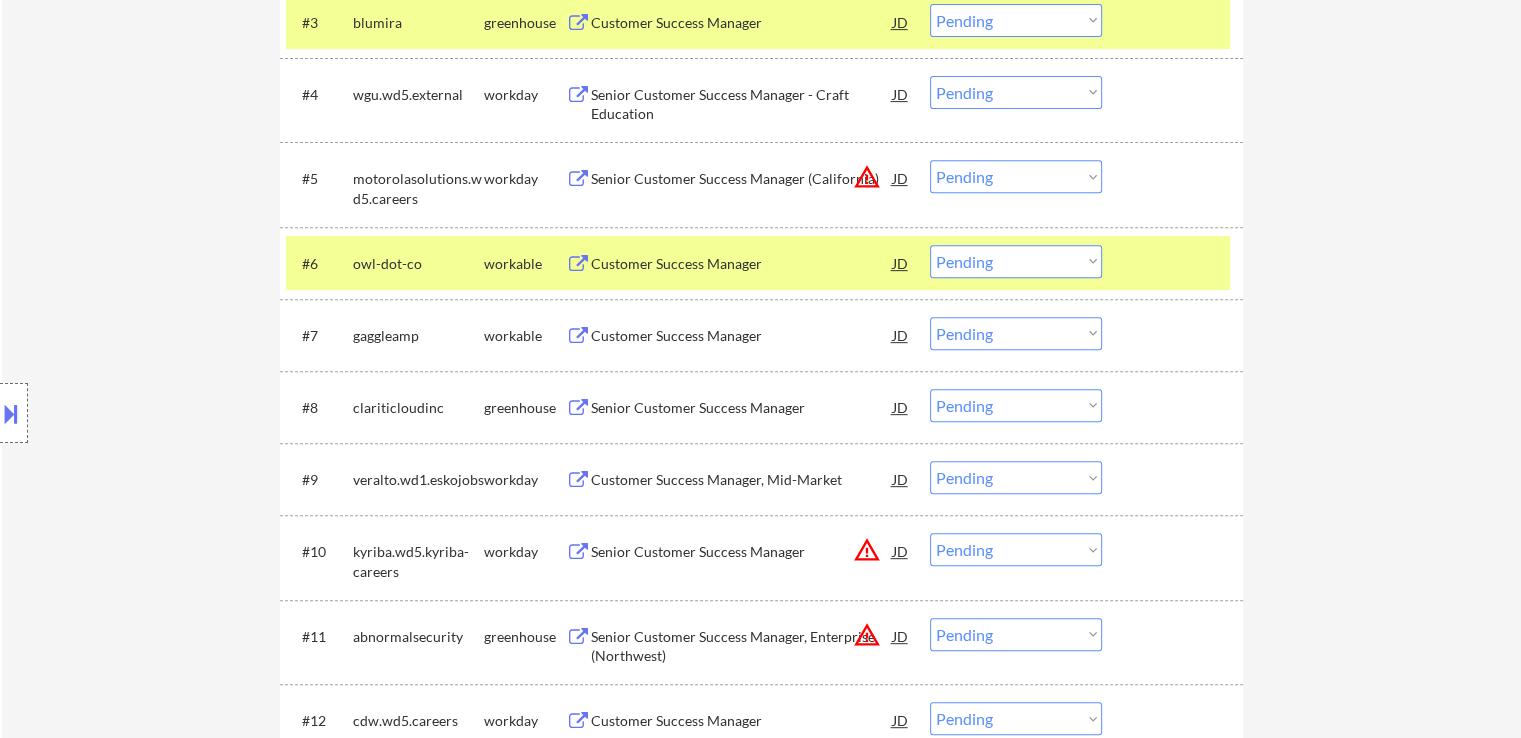 click on "Customer Success Manager" at bounding box center (742, 336) 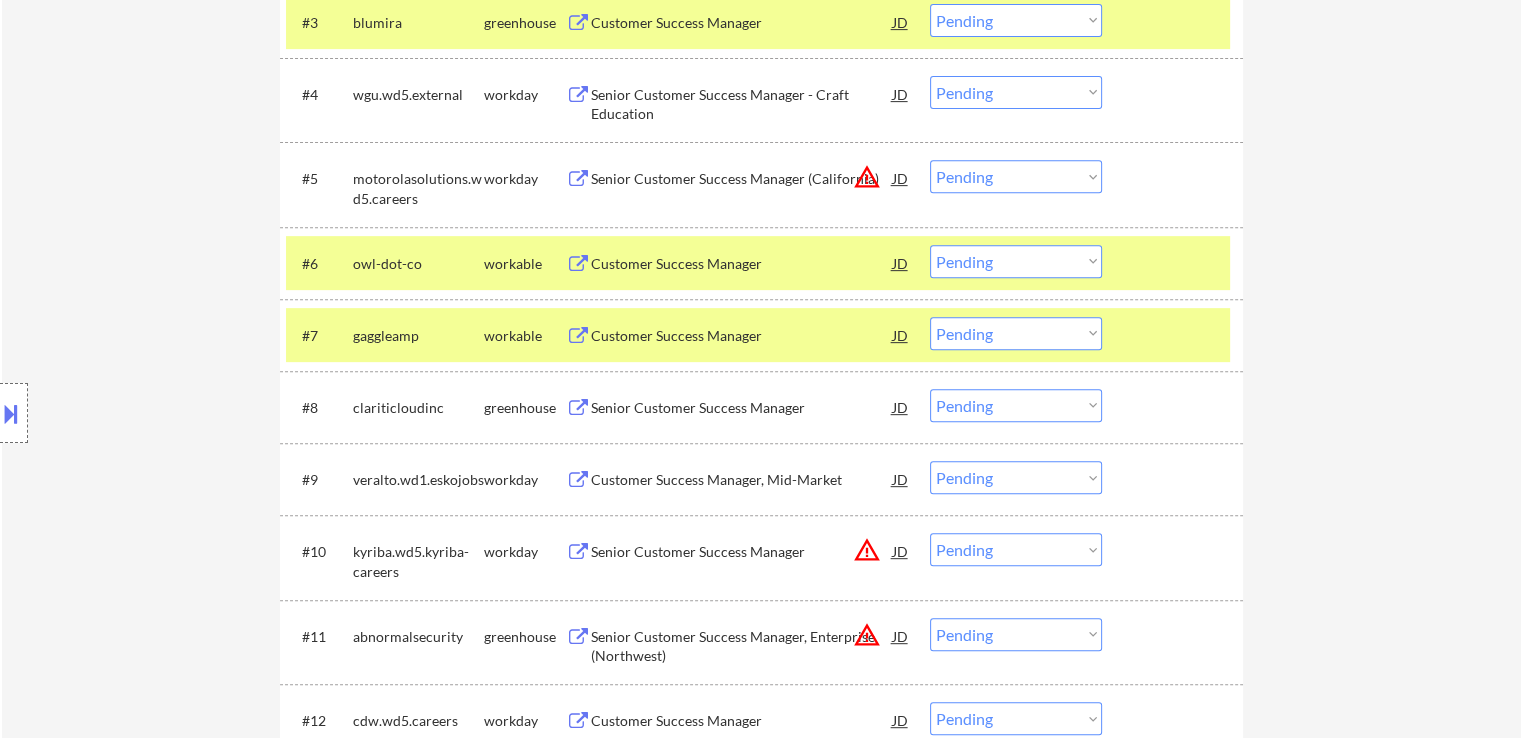 click on "Senior Customer Success Manager" at bounding box center [742, 408] 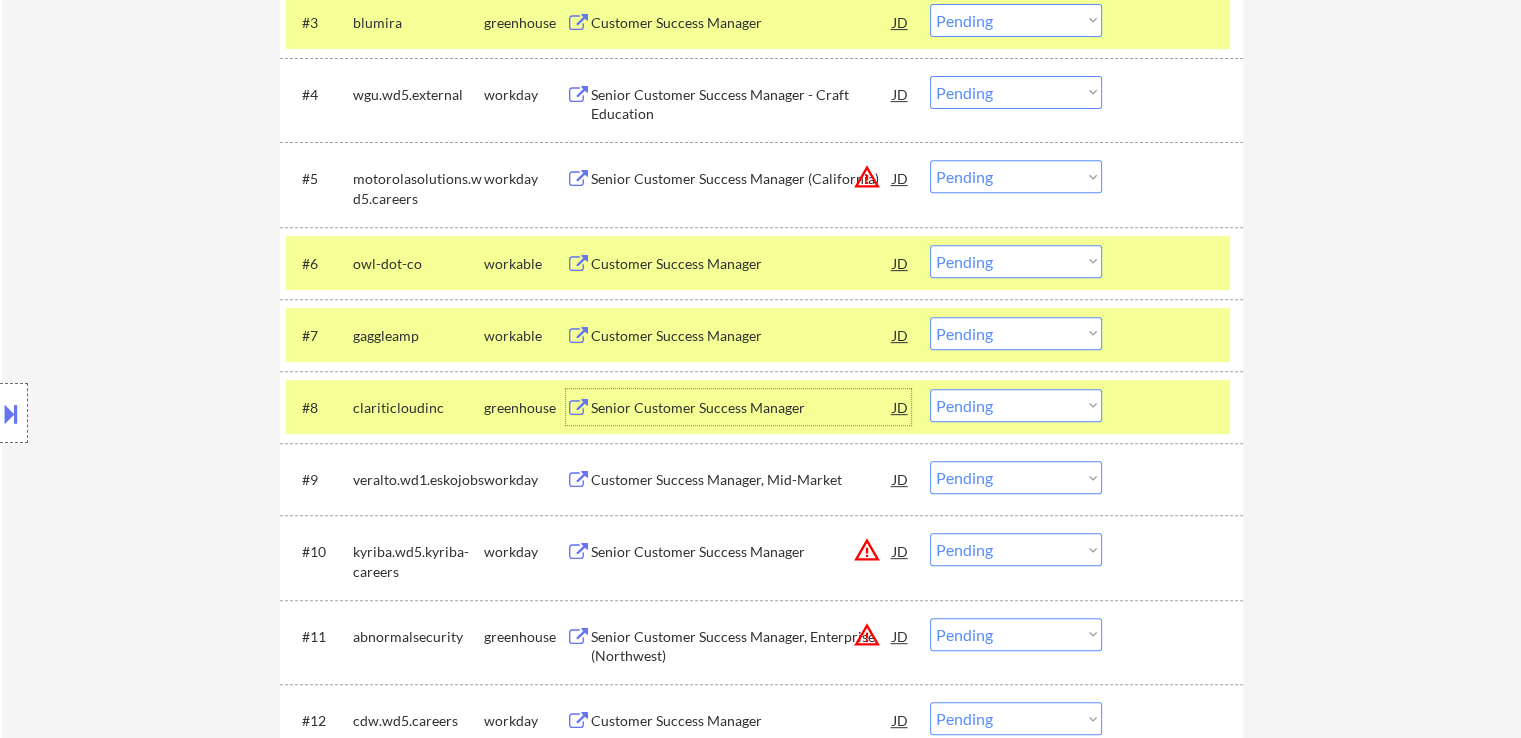click on "Choose an option... Pending Applied Excluded (Questions) Excluded (Expired) Excluded (Location) Excluded (Bad Match) Excluded (Blocklist) Excluded (Salary) Excluded (Other)" at bounding box center (1016, 333) 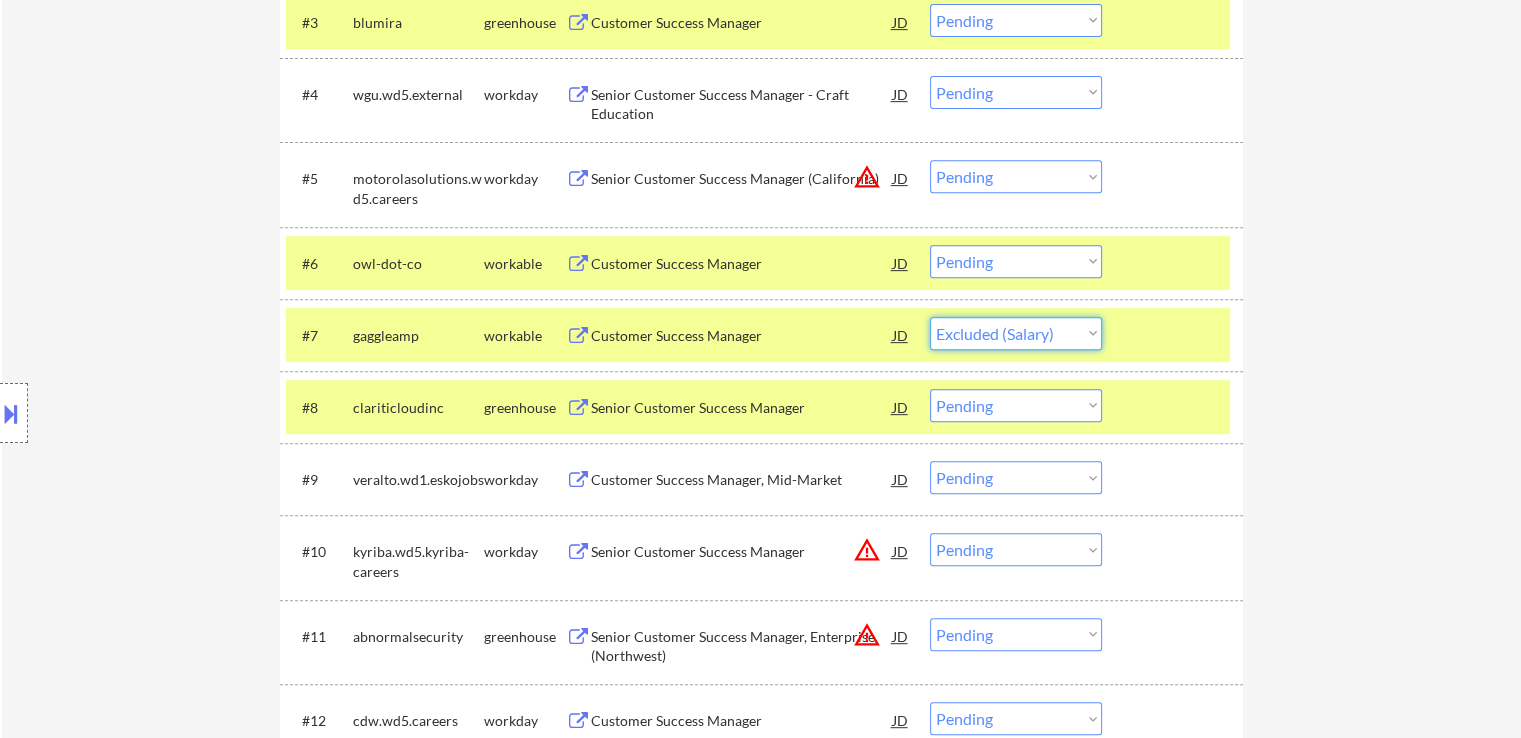 click on "Choose an option... Pending Applied Excluded (Questions) Excluded (Expired) Excluded (Location) Excluded (Bad Match) Excluded (Blocklist) Excluded (Salary) Excluded (Other)" at bounding box center (1016, 333) 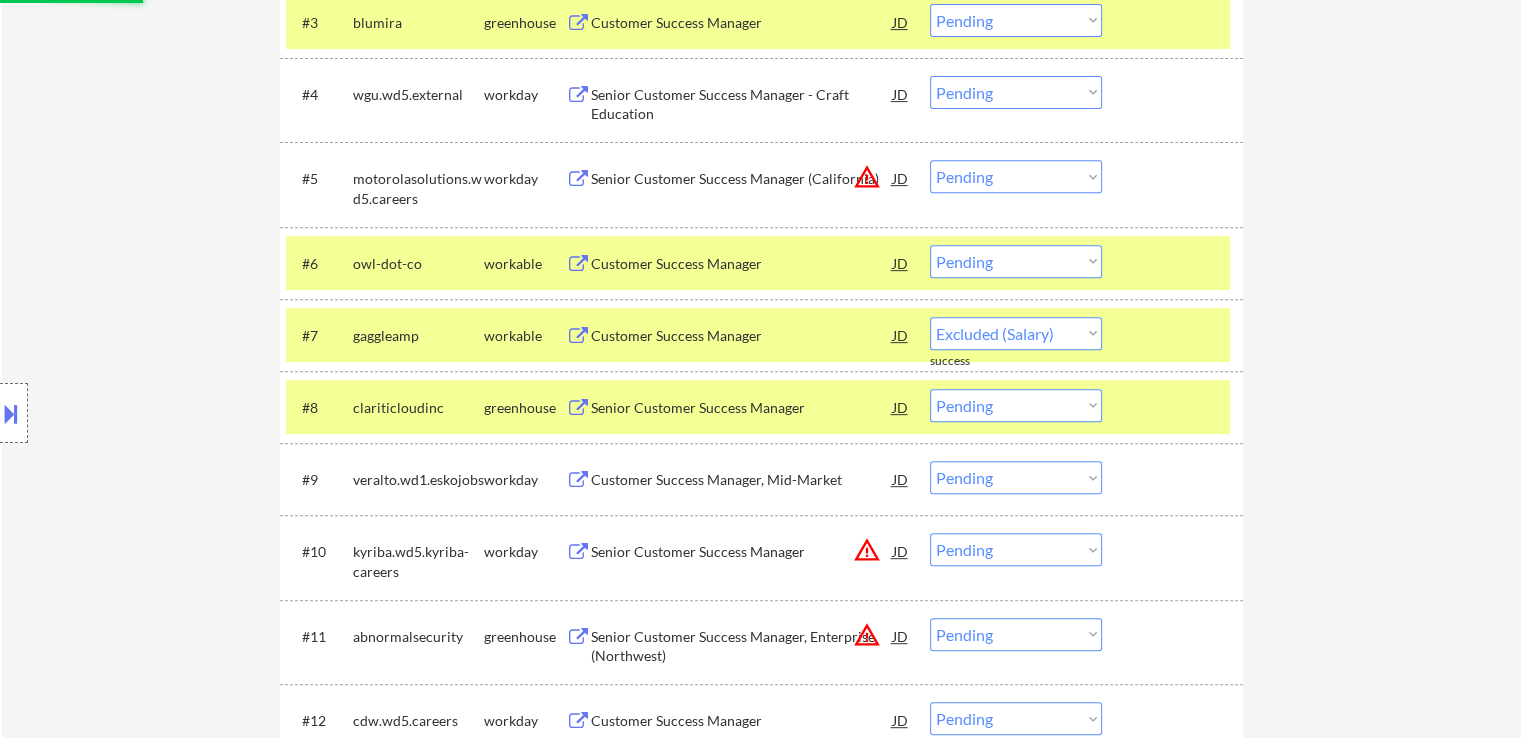 select on ""pending"" 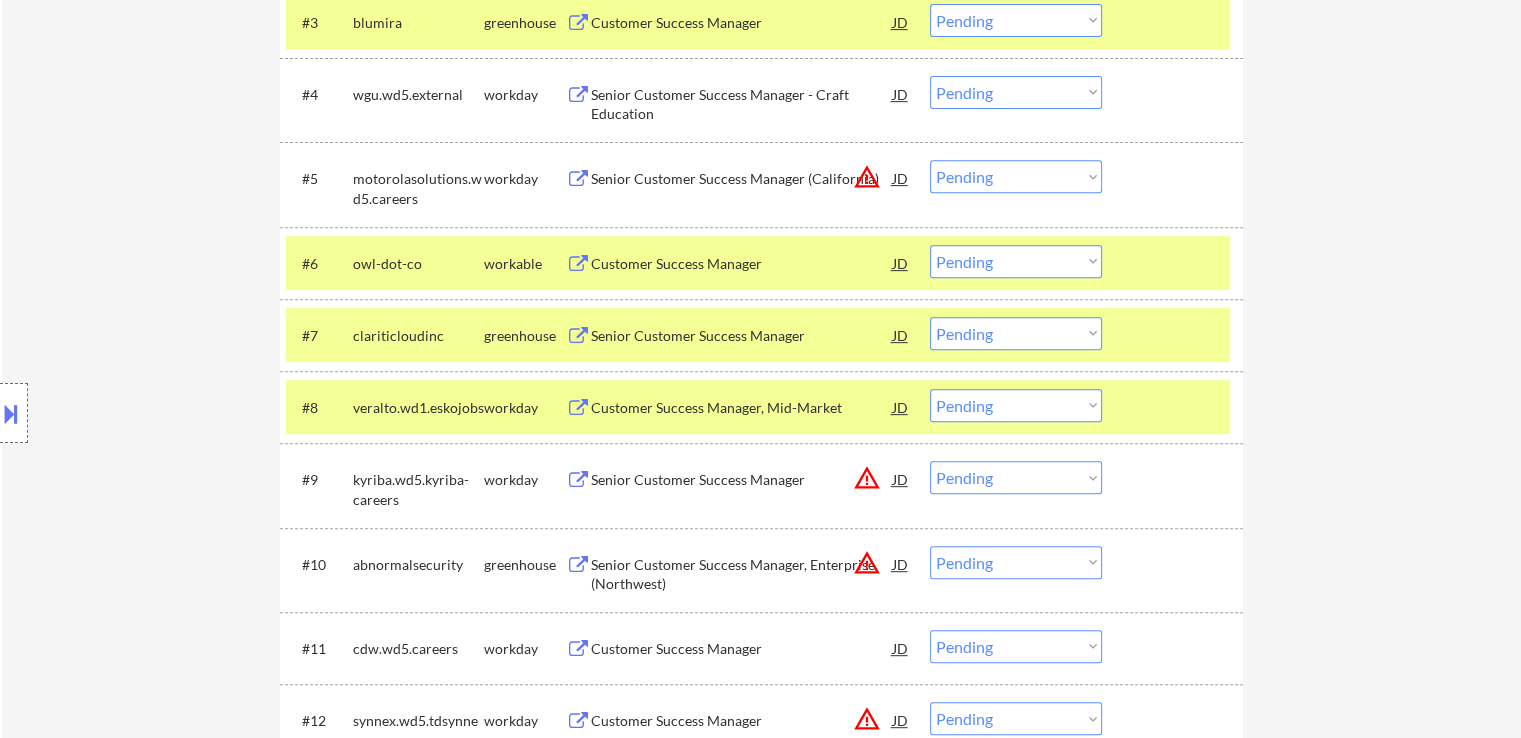 click on "Choose an option... Pending Applied Excluded (Questions) Excluded (Expired) Excluded (Location) Excluded (Bad Match) Excluded (Blocklist) Excluded (Salary) Excluded (Other)" at bounding box center (1016, 261) 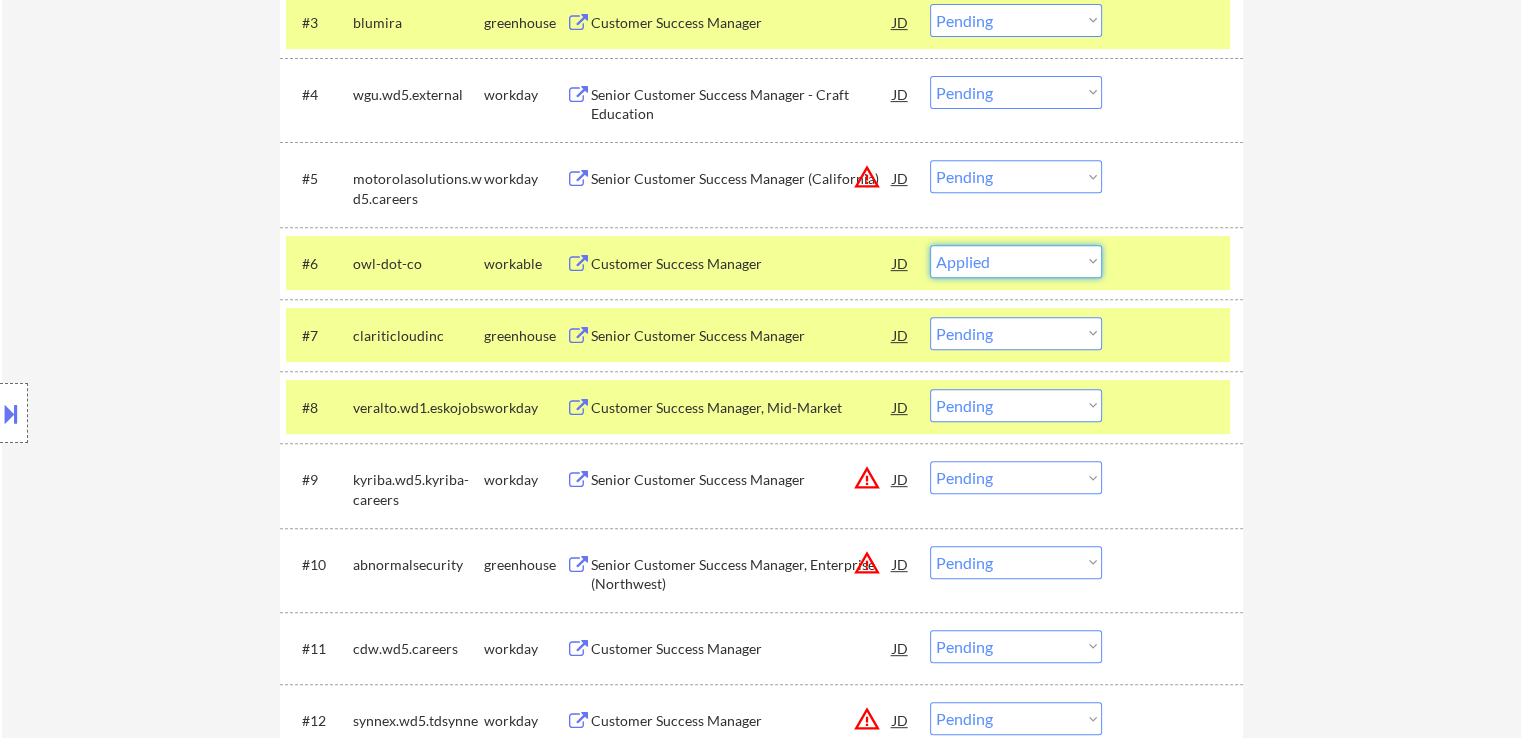 click on "Choose an option... Pending Applied Excluded (Questions) Excluded (Expired) Excluded (Location) Excluded (Bad Match) Excluded (Blocklist) Excluded (Salary) Excluded (Other)" at bounding box center (1016, 261) 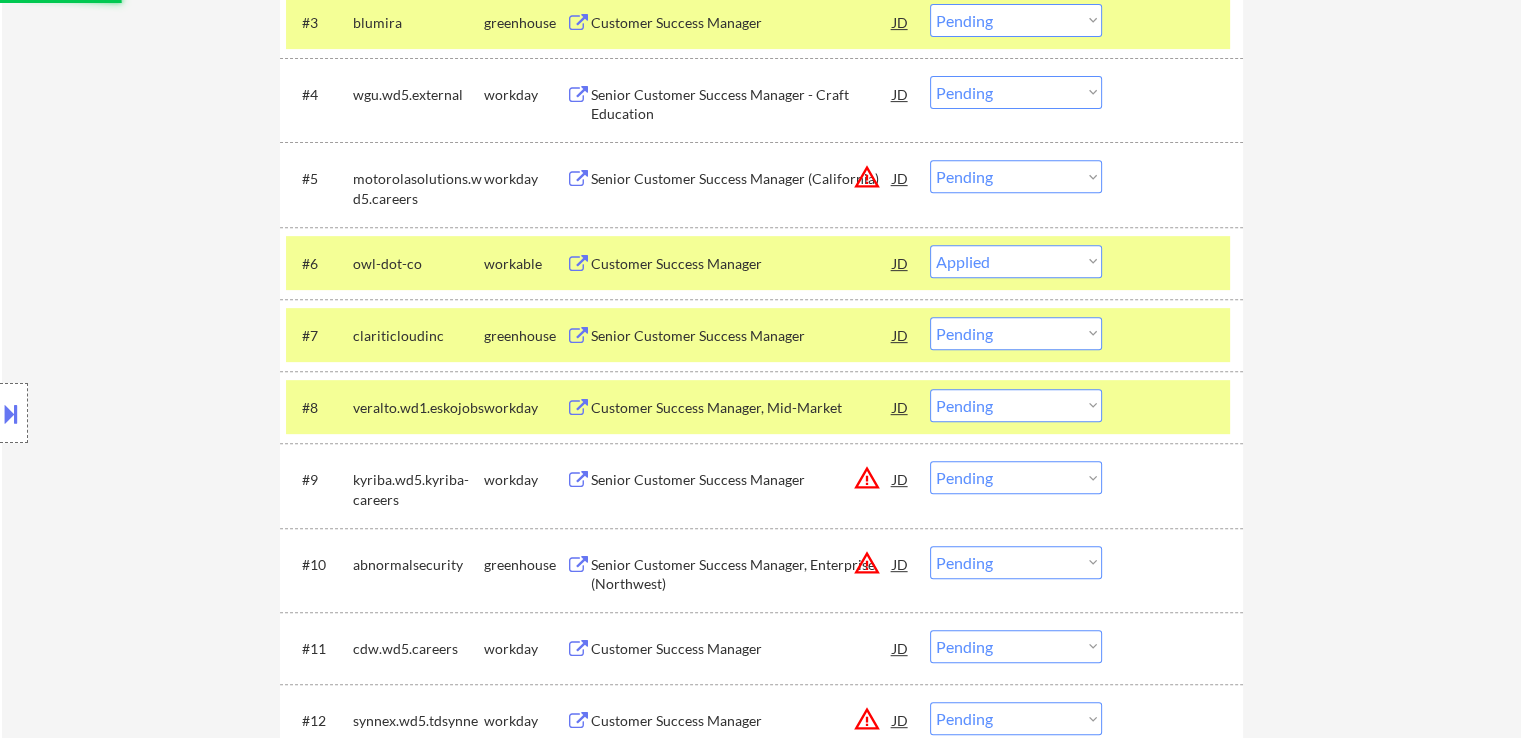 select on ""pending"" 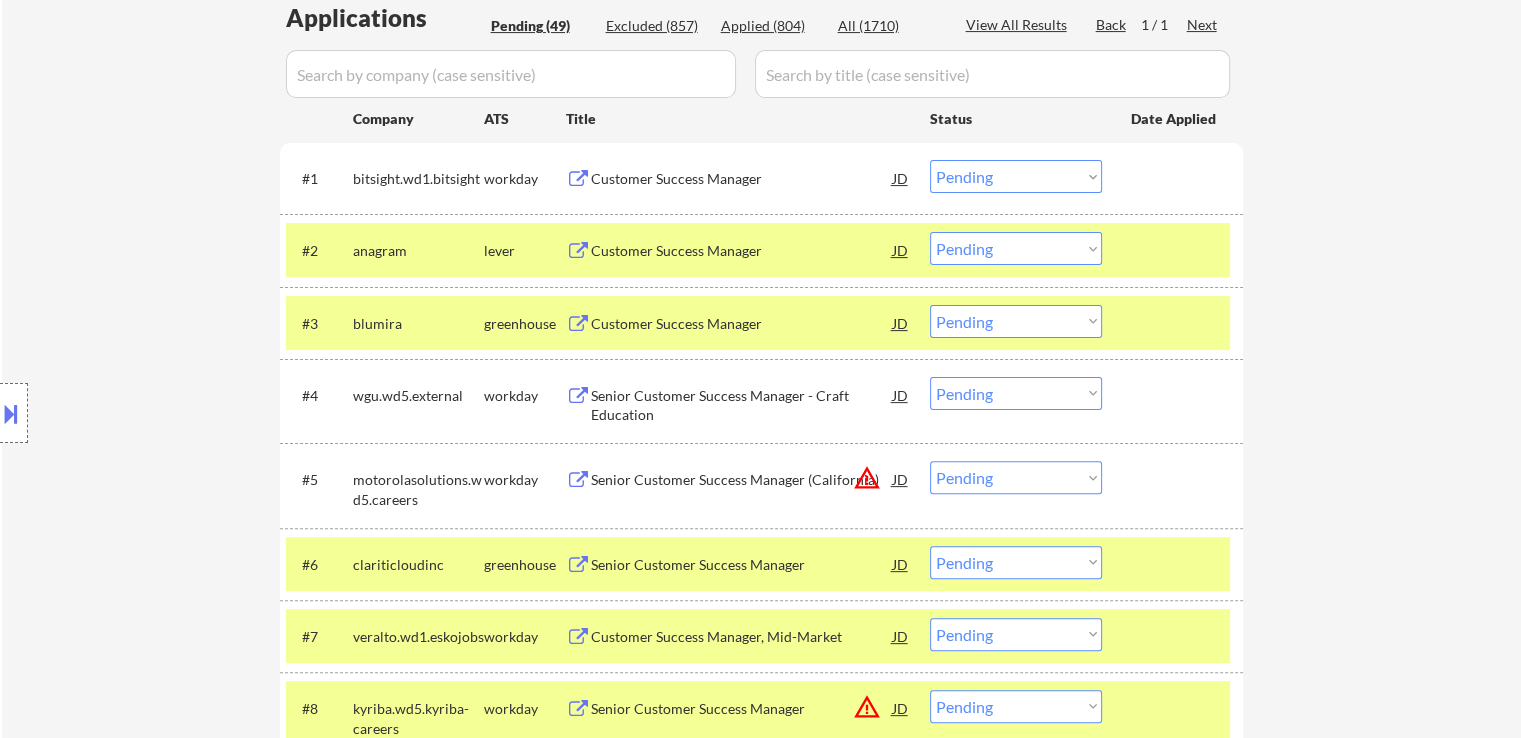scroll, scrollTop: 500, scrollLeft: 0, axis: vertical 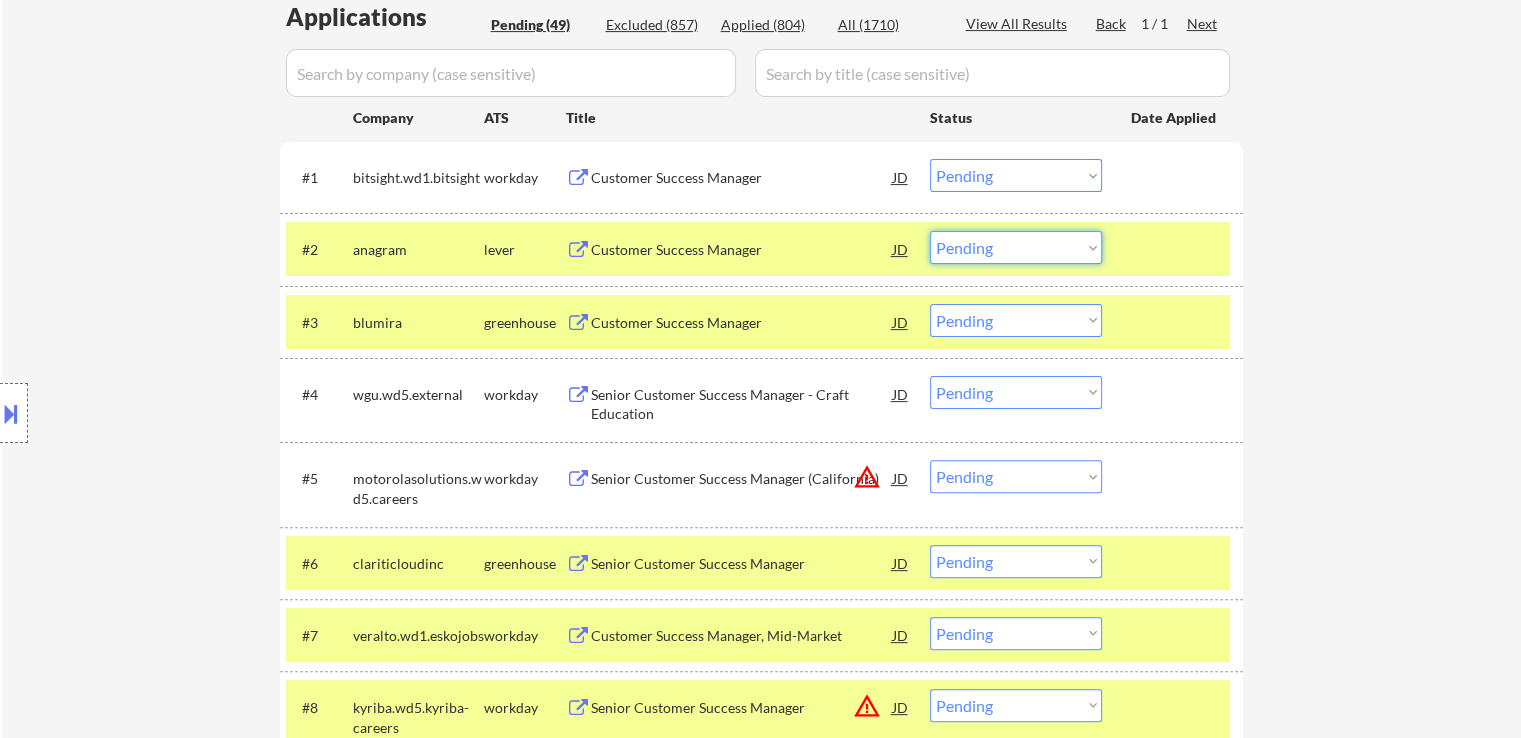 click on "Choose an option... Pending Applied Excluded (Questions) Excluded (Expired) Excluded (Location) Excluded (Bad Match) Excluded (Blocklist) Excluded (Salary) Excluded (Other)" at bounding box center [1016, 247] 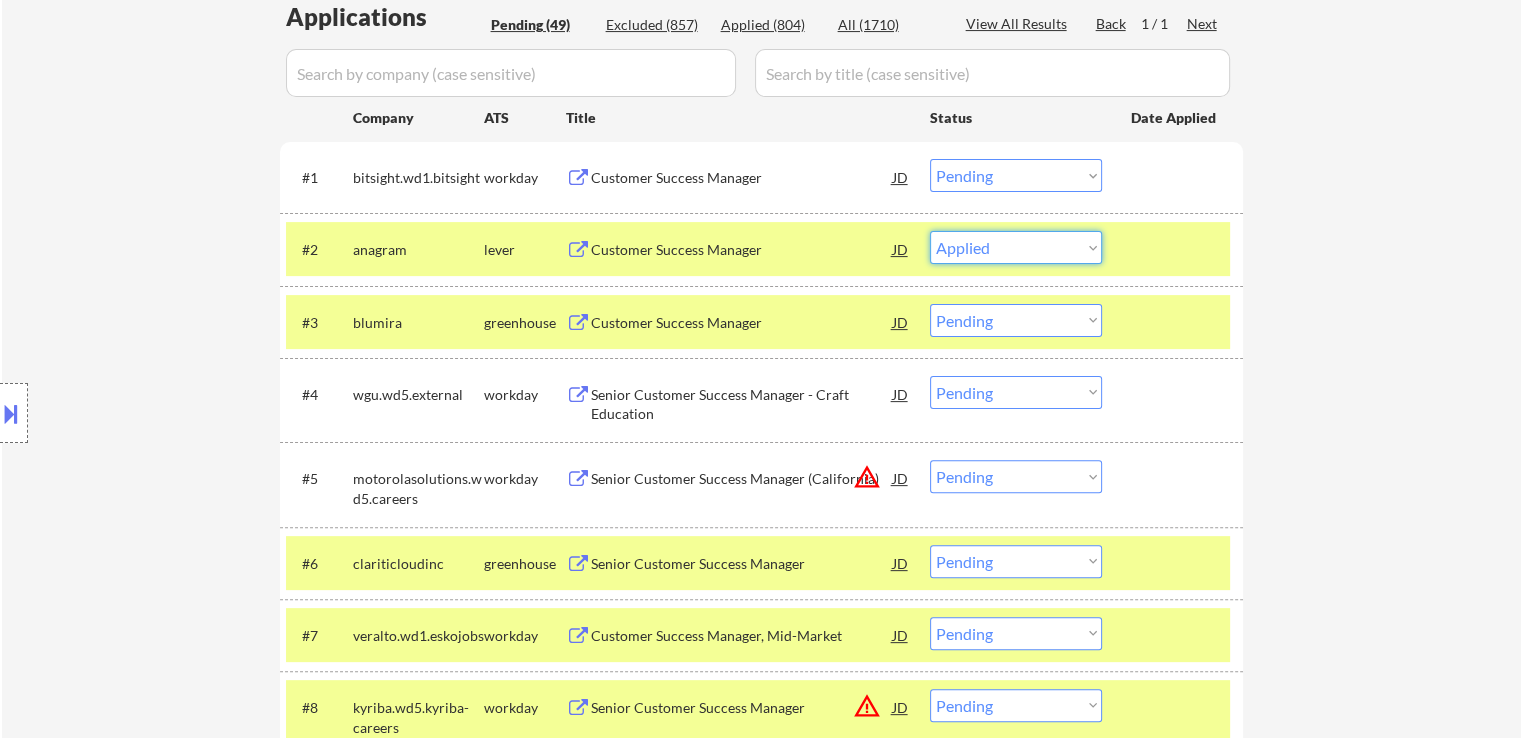 click on "Choose an option... Pending Applied Excluded (Questions) Excluded (Expired) Excluded (Location) Excluded (Bad Match) Excluded (Blocklist) Excluded (Salary) Excluded (Other)" at bounding box center [1016, 247] 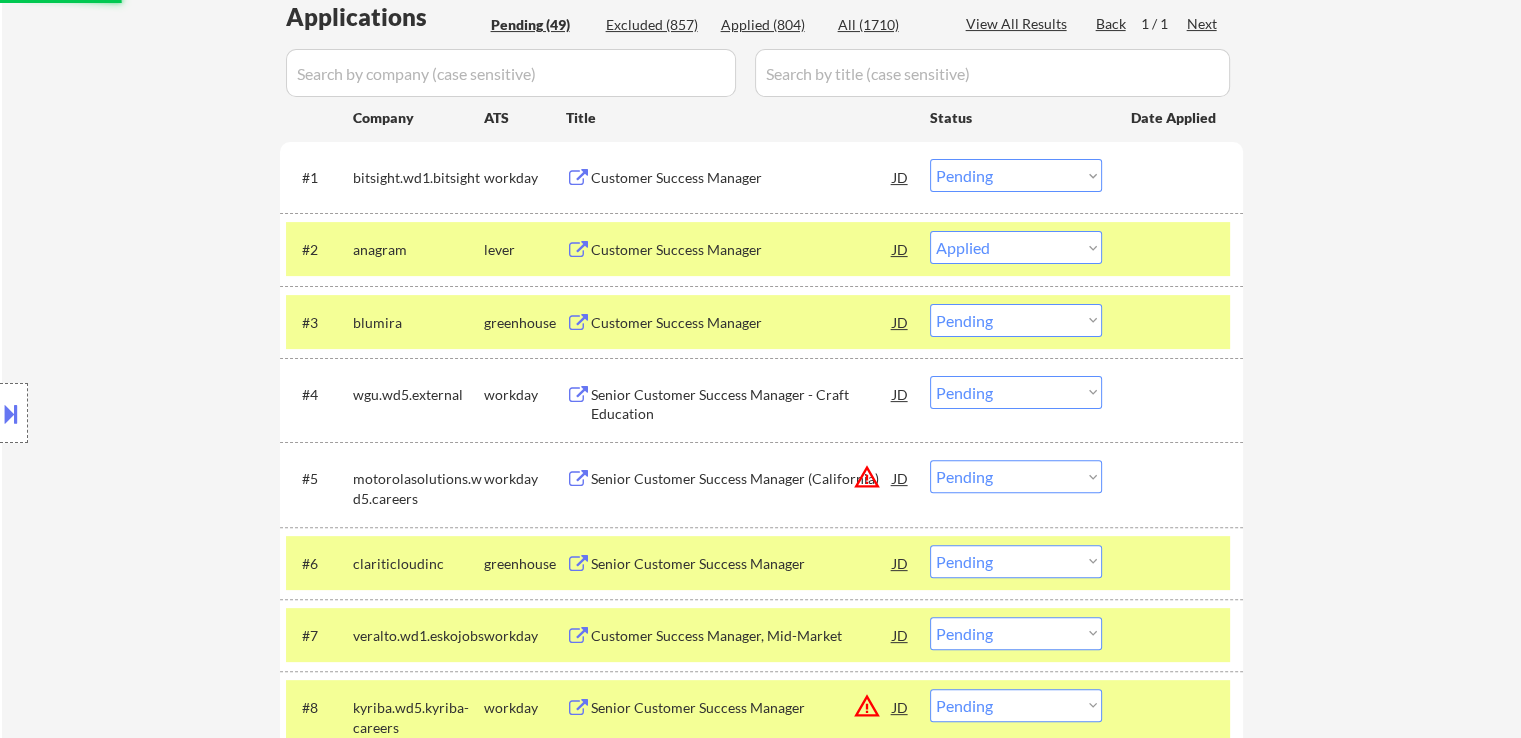 select on ""pending"" 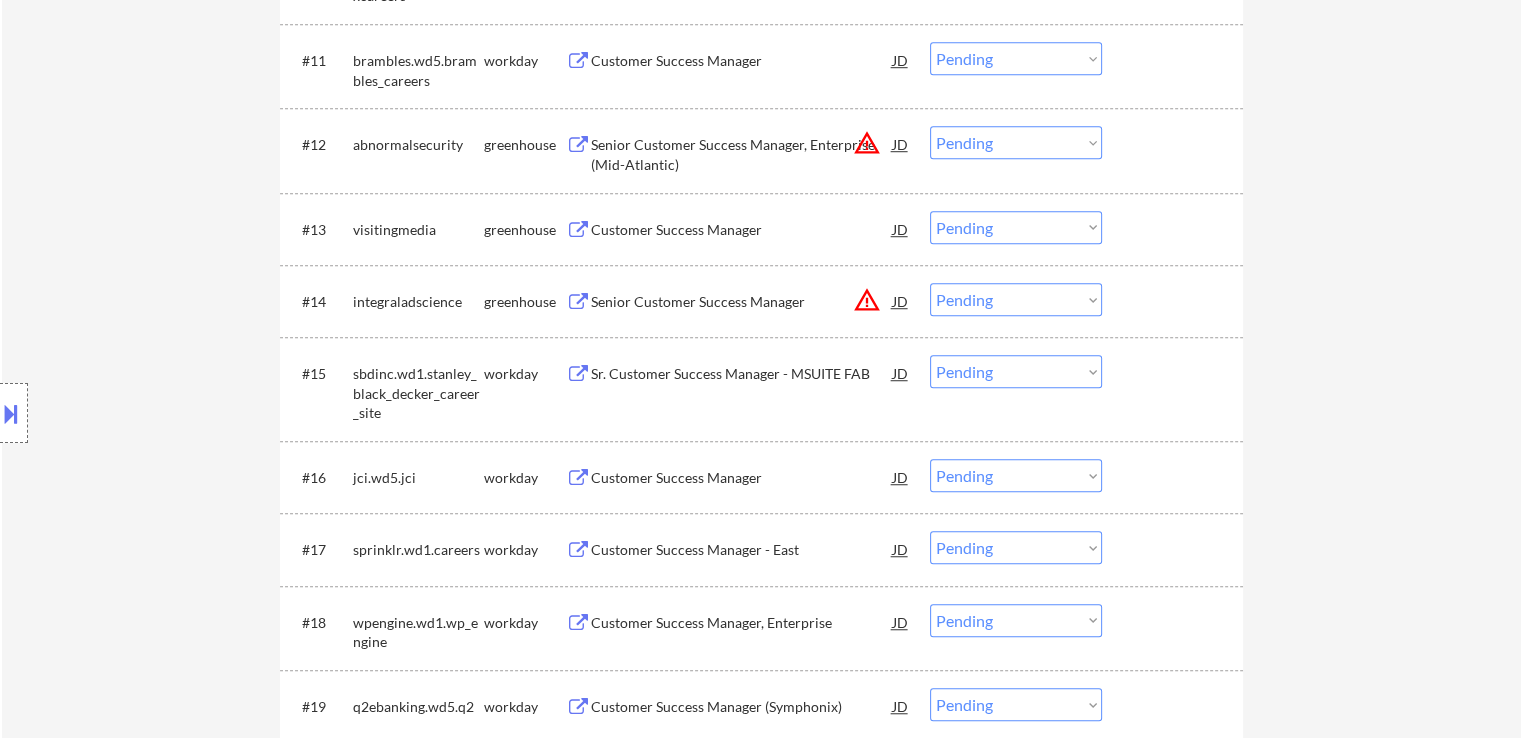 scroll, scrollTop: 1800, scrollLeft: 0, axis: vertical 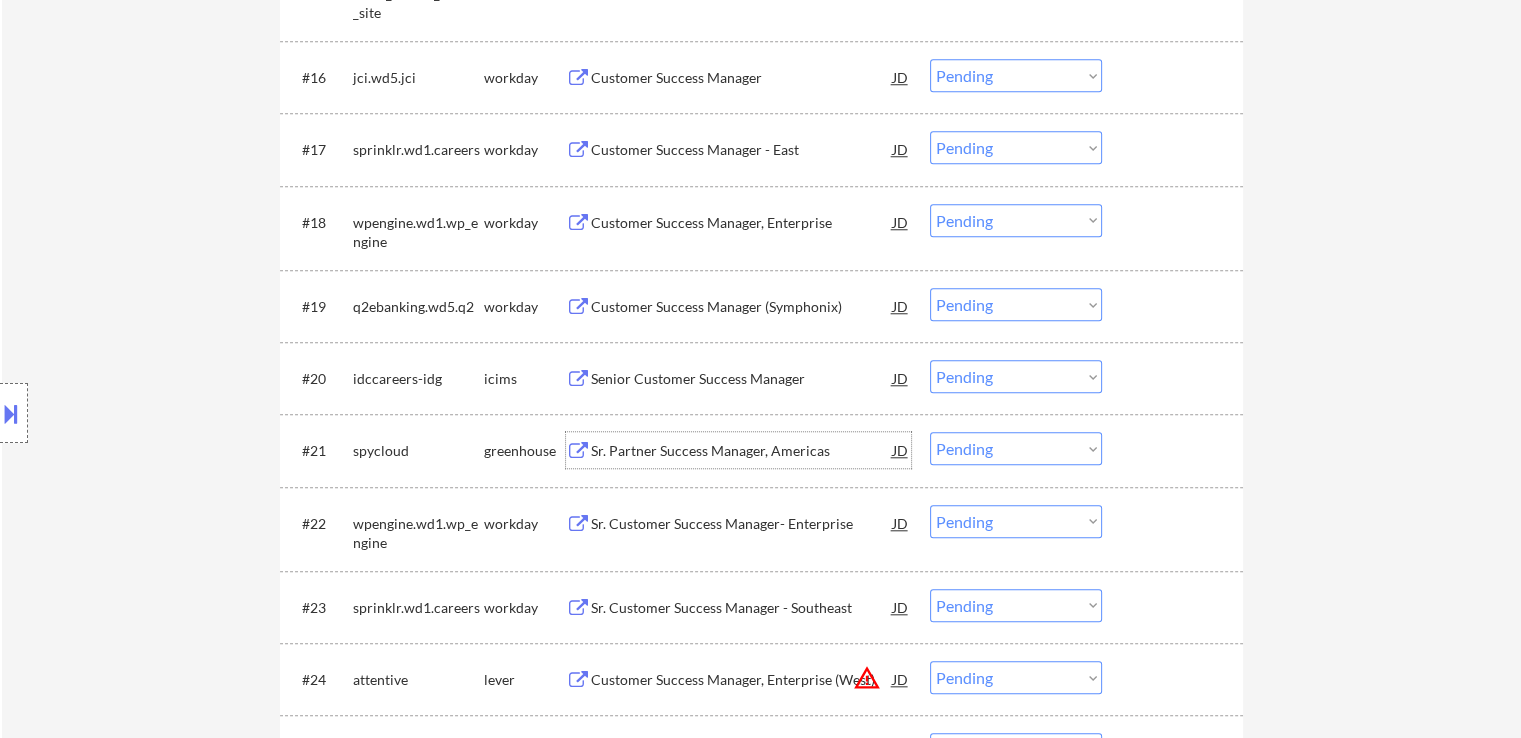 click on "Sr. Partner Success Manager, Americas" at bounding box center [742, 451] 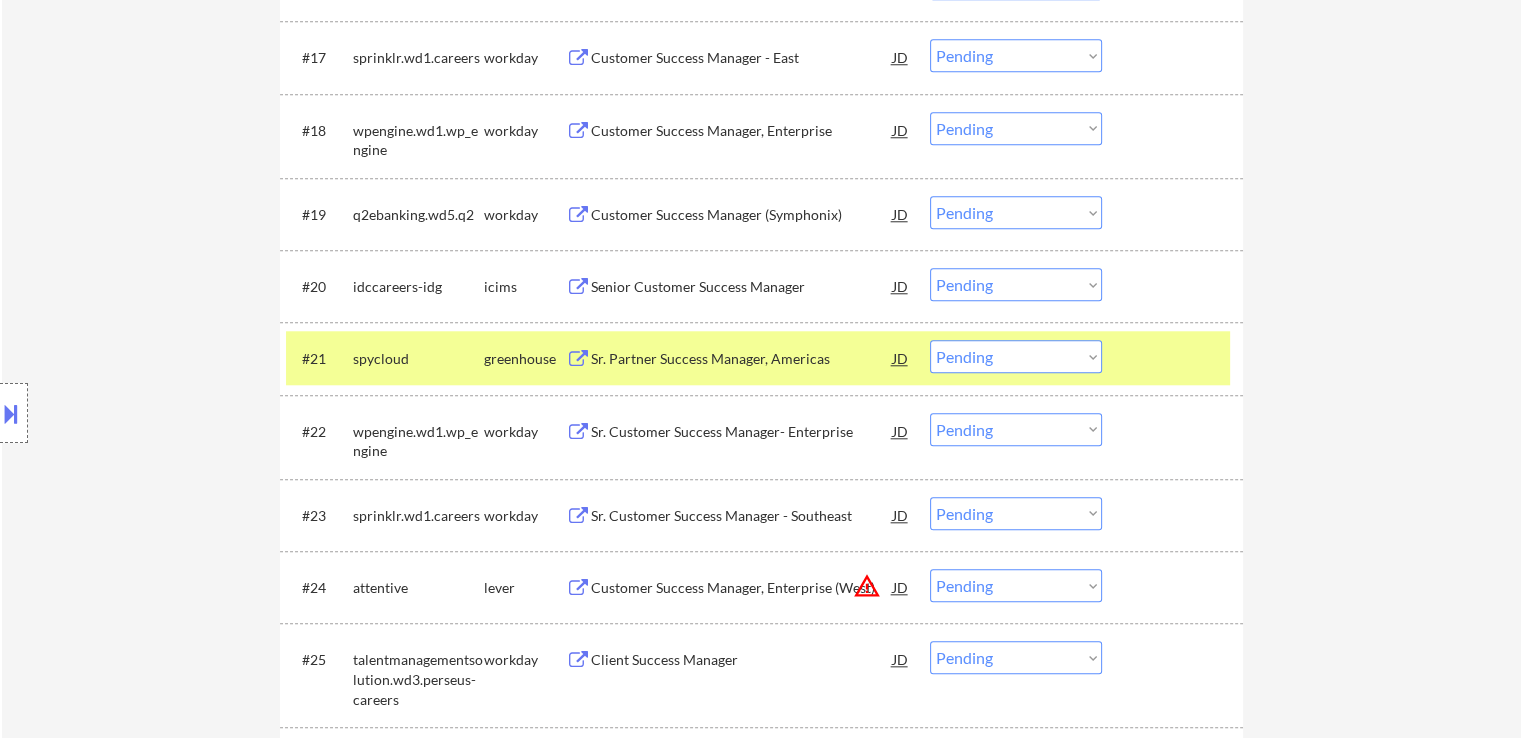 scroll, scrollTop: 2000, scrollLeft: 0, axis: vertical 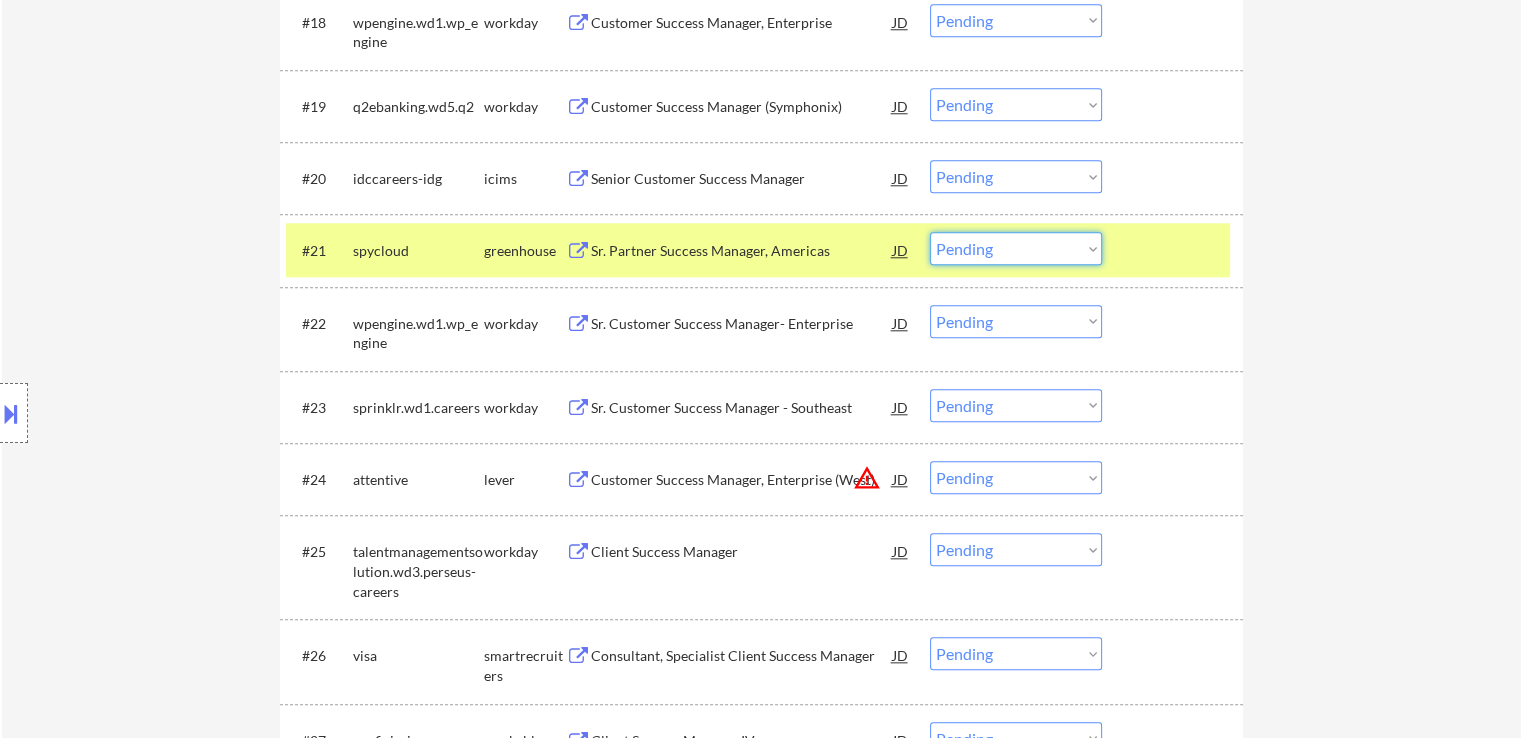 click on "Choose an option... Pending Applied Excluded (Questions) Excluded (Expired) Excluded (Location) Excluded (Bad Match) Excluded (Blocklist) Excluded (Salary) Excluded (Other)" at bounding box center (1016, 248) 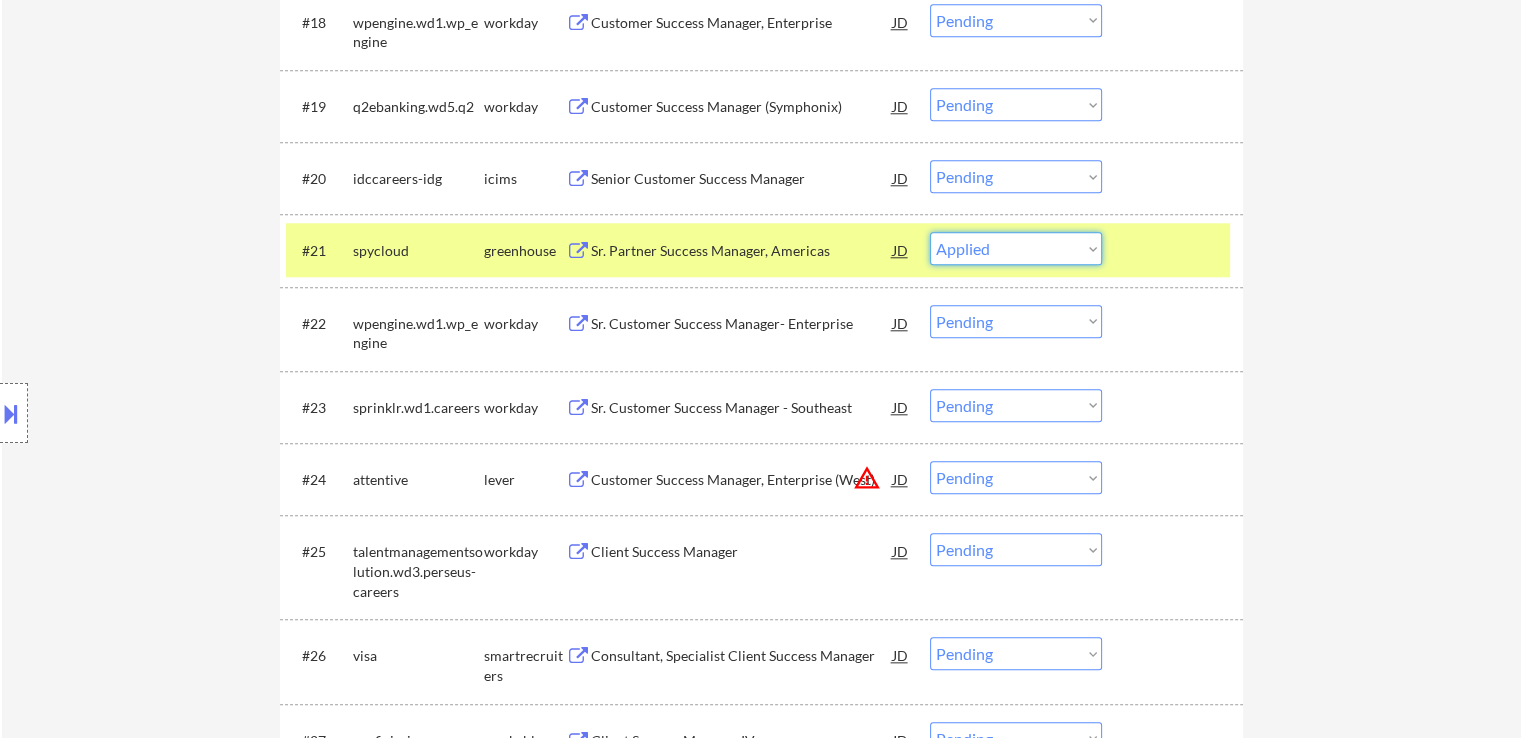 click on "Choose an option... Pending Applied Excluded (Questions) Excluded (Expired) Excluded (Location) Excluded (Bad Match) Excluded (Blocklist) Excluded (Salary) Excluded (Other)" at bounding box center (1016, 248) 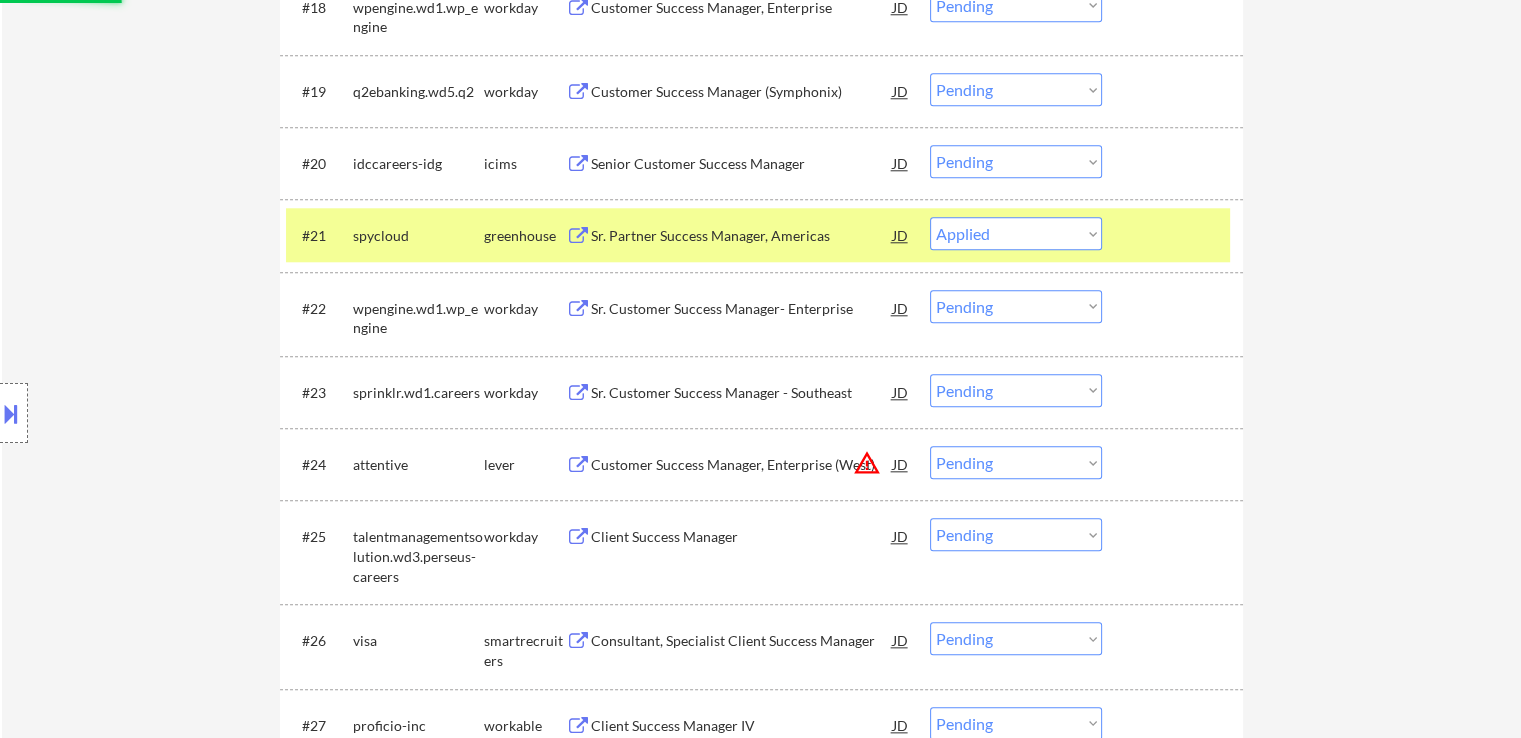 scroll, scrollTop: 2400, scrollLeft: 0, axis: vertical 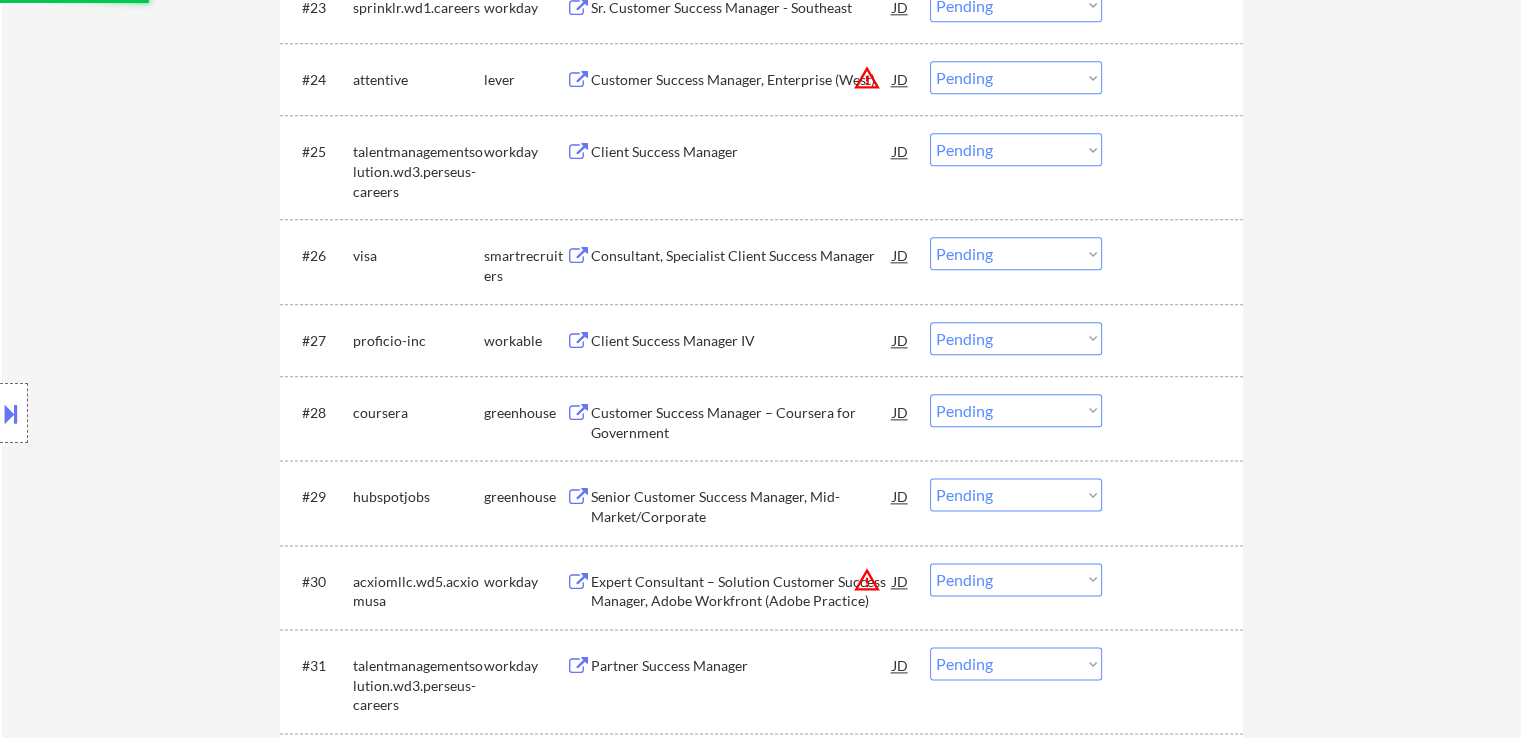 select on ""pending"" 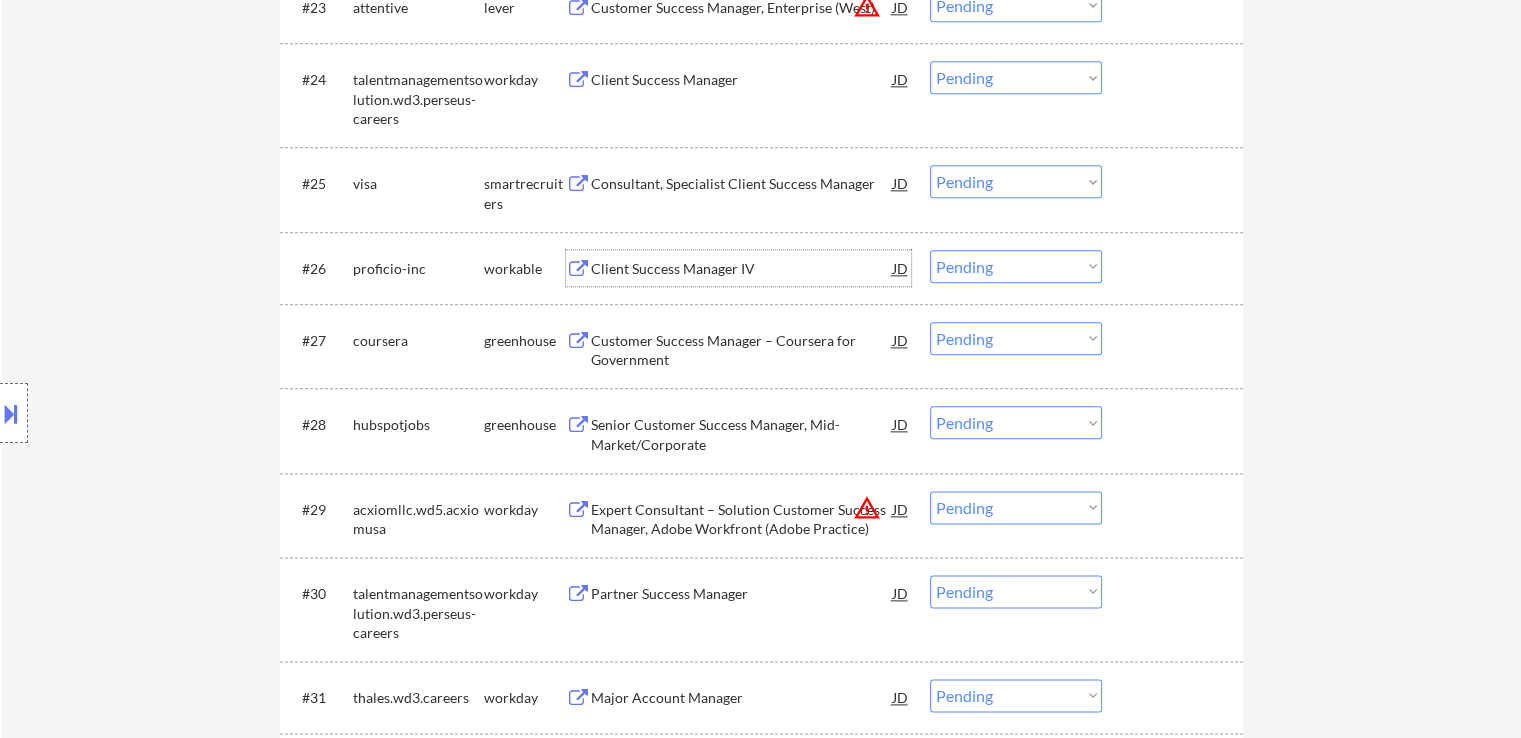 click on "Client Success Manager IV" at bounding box center [742, 269] 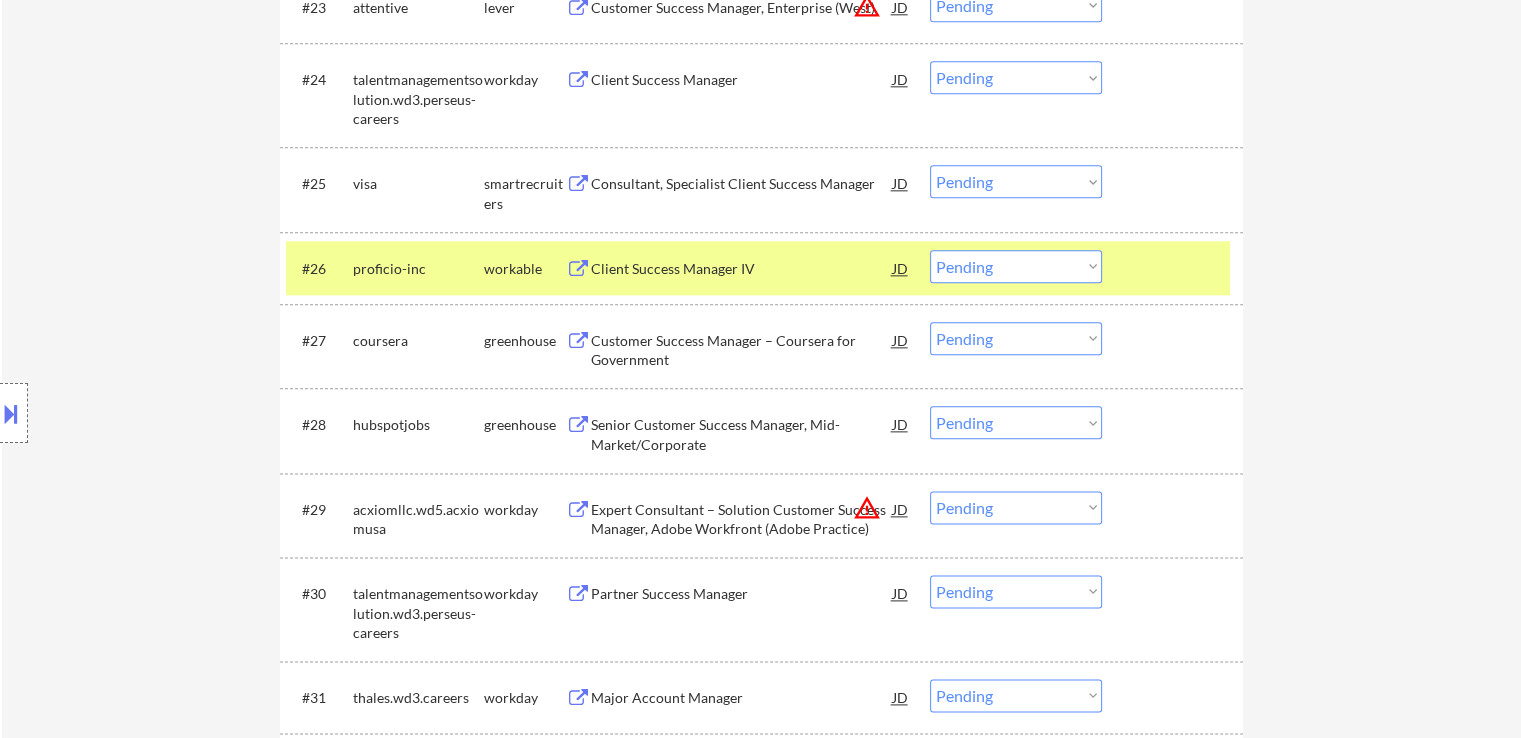 type 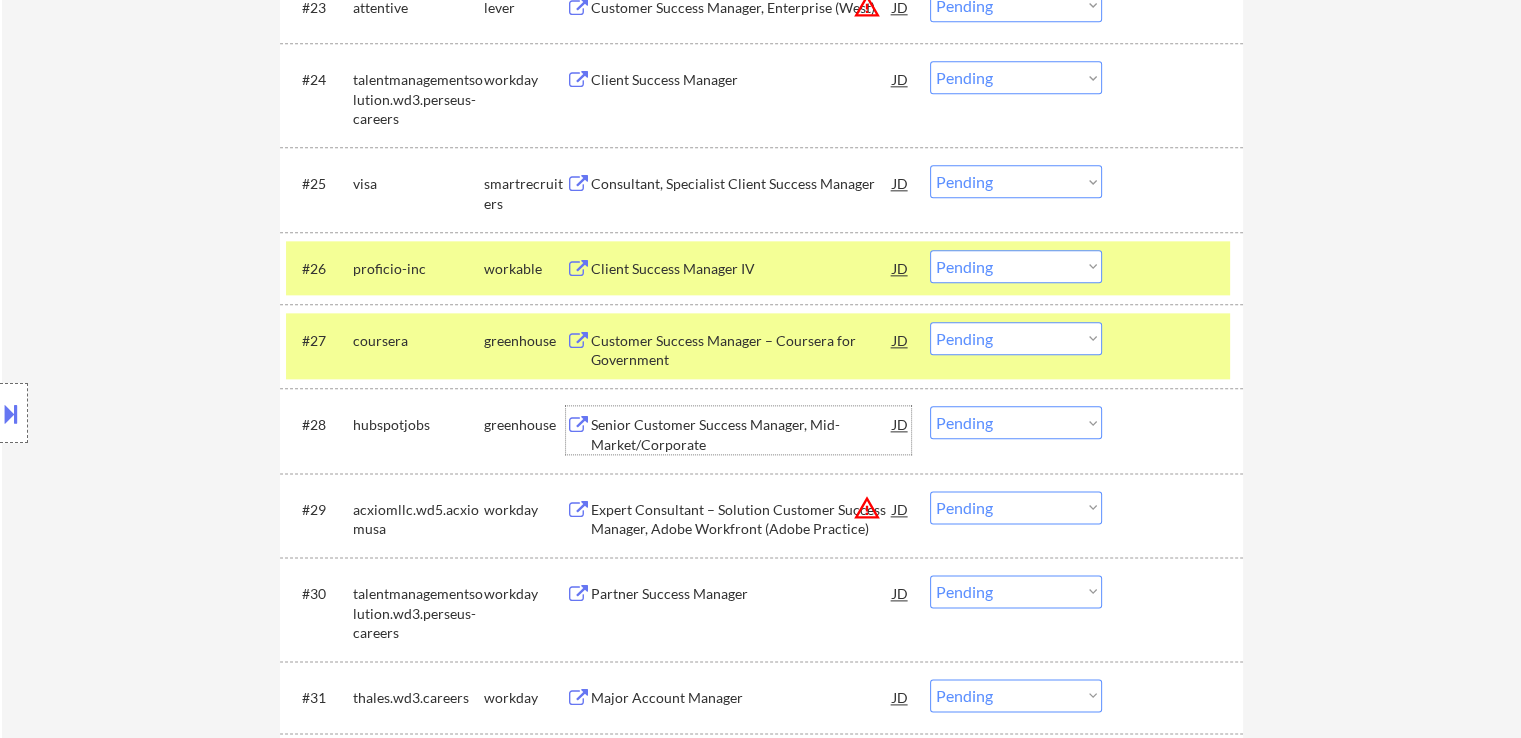 click on "Senior Customer Success Manager, Mid-Market/Corporate" at bounding box center (742, 434) 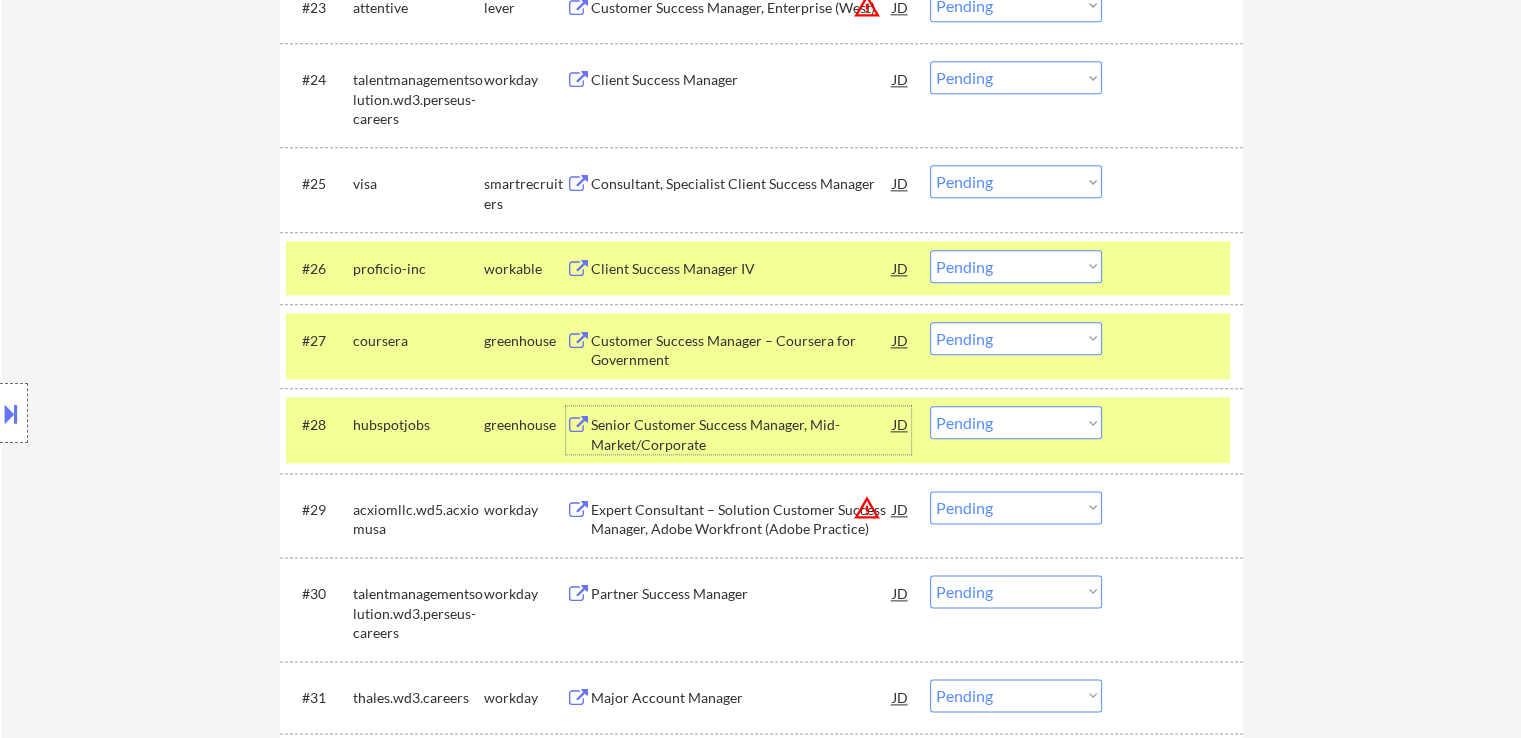 click on "Choose an option... Pending Applied Excluded (Questions) Excluded (Expired) Excluded (Location) Excluded (Bad Match) Excluded (Blocklist) Excluded (Salary) Excluded (Other)" at bounding box center [1016, 422] 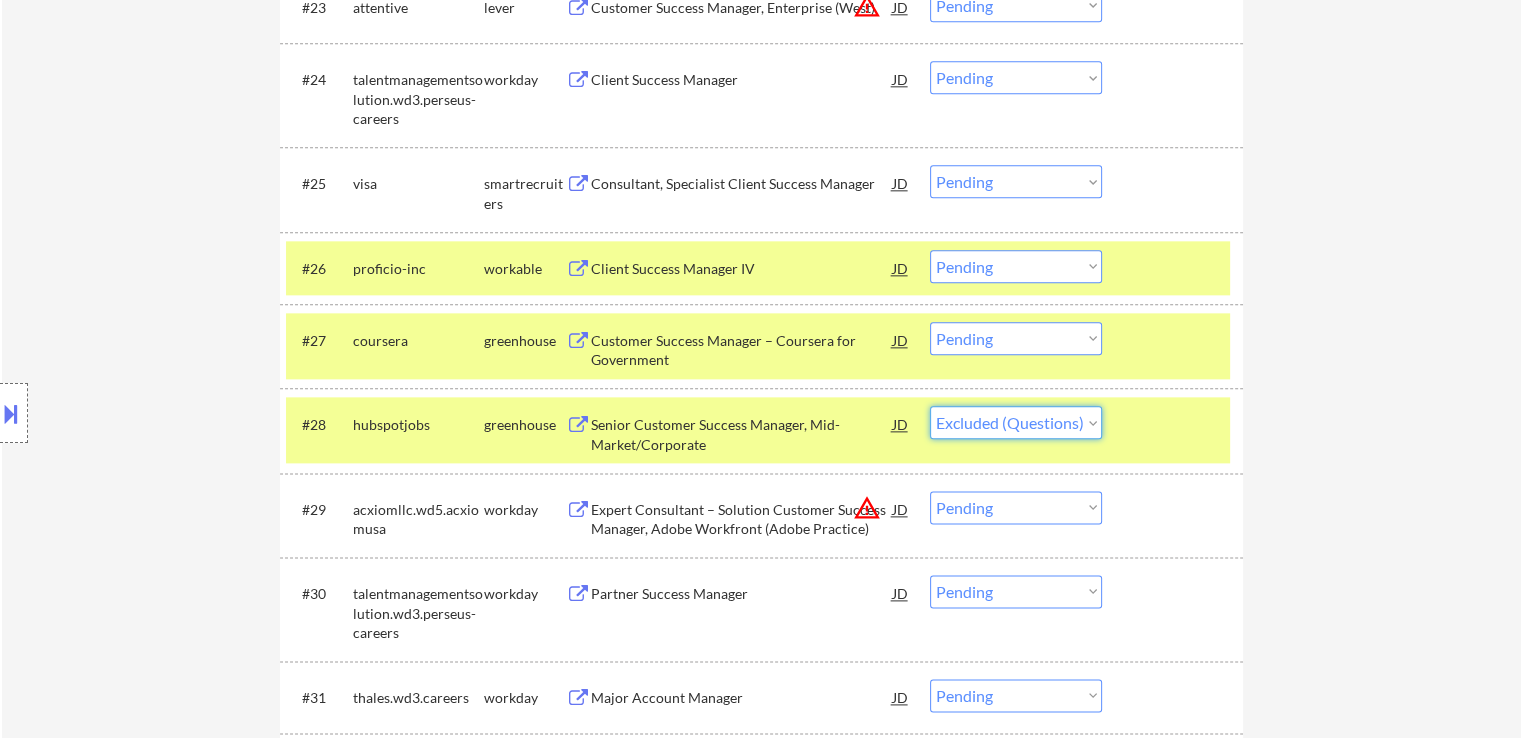 click on "Choose an option... Pending Applied Excluded (Questions) Excluded (Expired) Excluded (Location) Excluded (Bad Match) Excluded (Blocklist) Excluded (Salary) Excluded (Other)" at bounding box center (1016, 422) 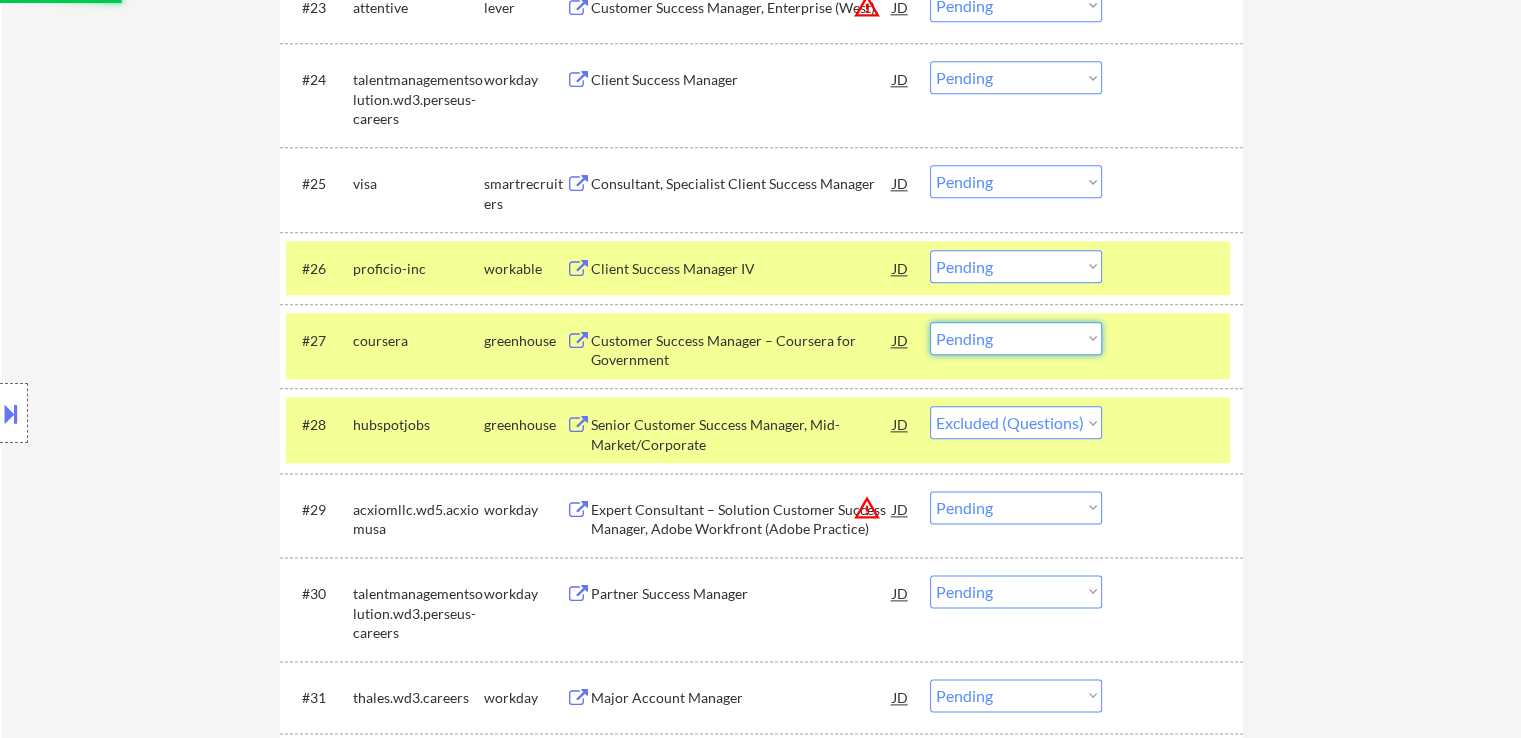 click on "Choose an option... Pending Applied Excluded (Questions) Excluded (Expired) Excluded (Location) Excluded (Bad Match) Excluded (Blocklist) Excluded (Salary) Excluded (Other)" at bounding box center (1016, 338) 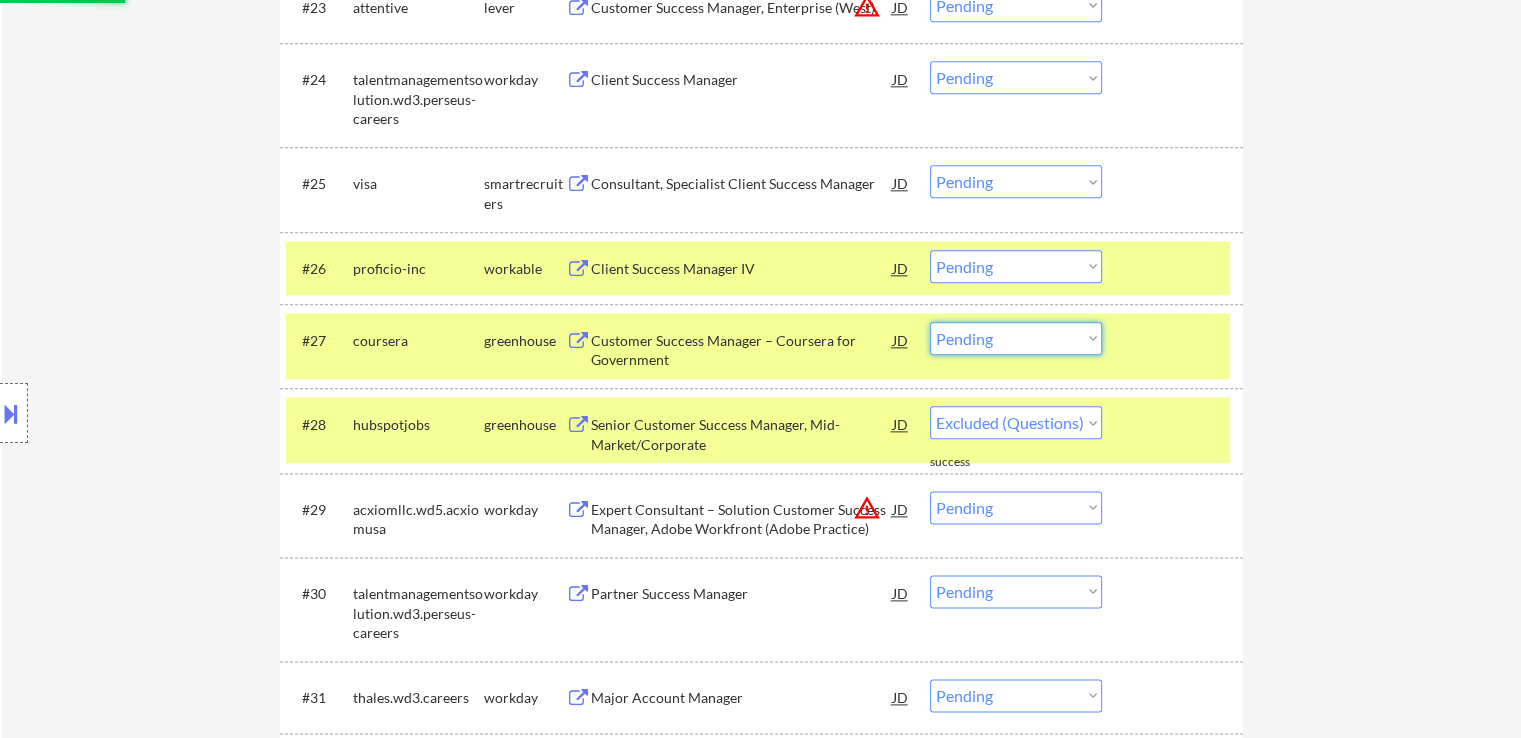 select on ""pending"" 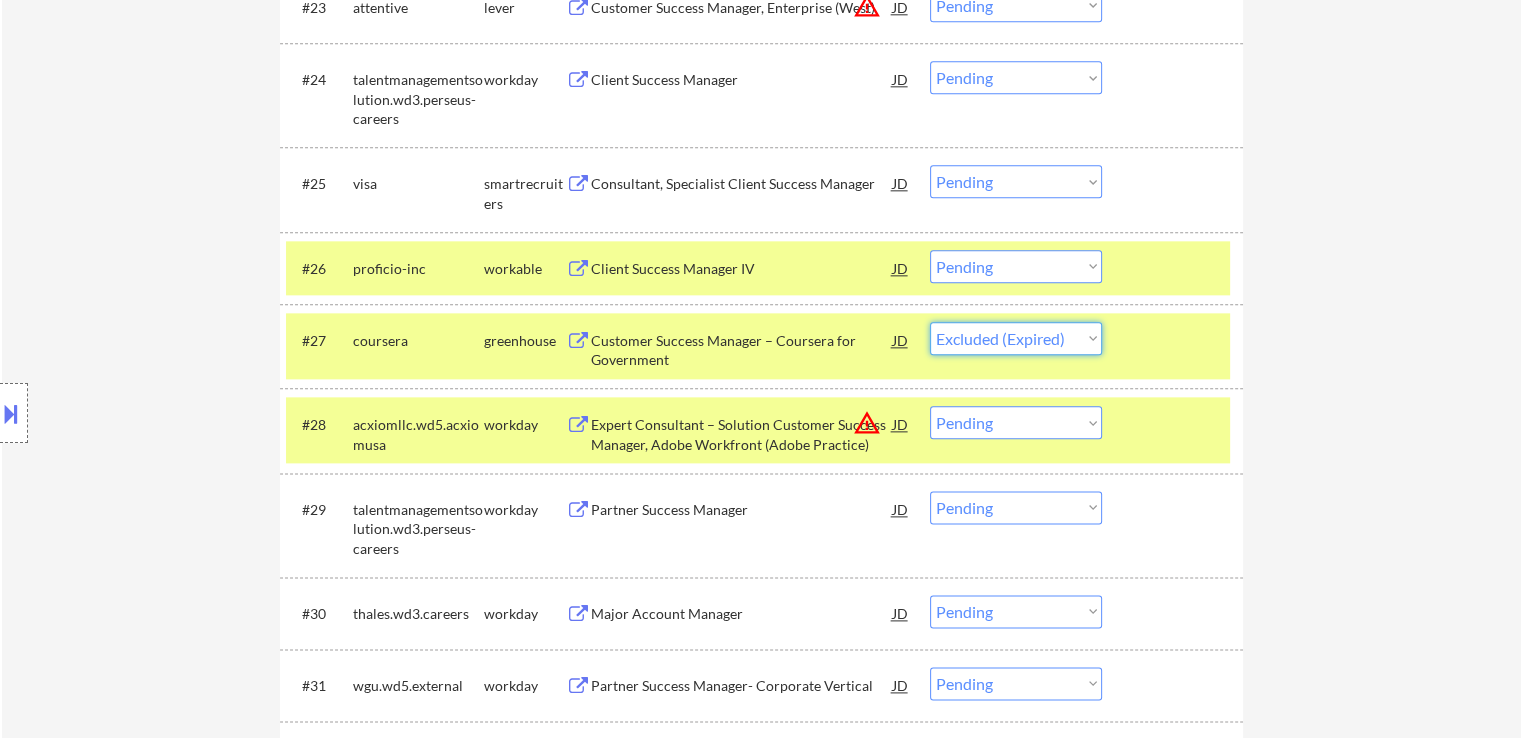 click on "Choose an option... Pending Applied Excluded (Questions) Excluded (Expired) Excluded (Location) Excluded (Bad Match) Excluded (Blocklist) Excluded (Salary) Excluded (Other)" at bounding box center [1016, 338] 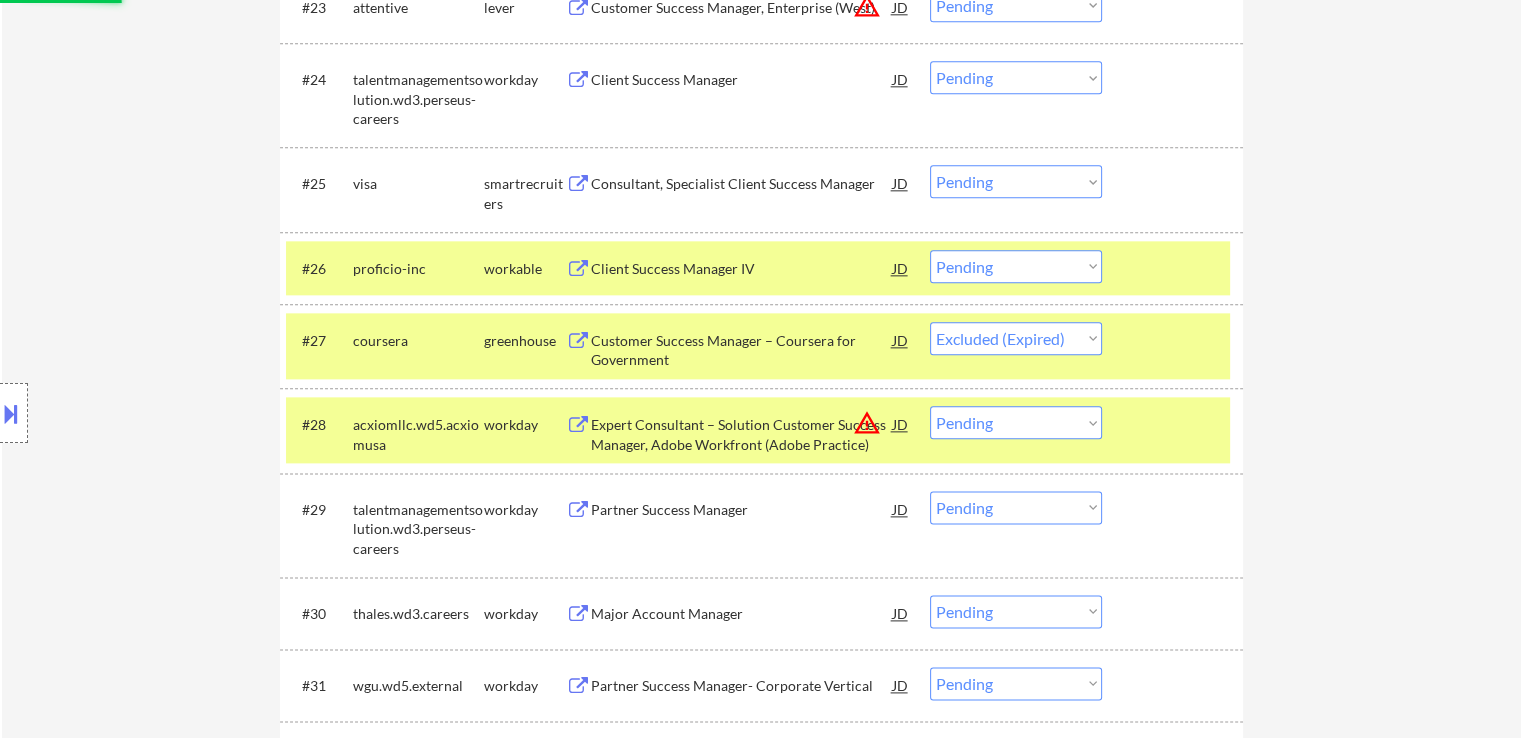 click on "Choose an option... Pending Applied Excluded (Questions) Excluded (Expired) Excluded (Location) Excluded (Bad Match) Excluded (Blocklist) Excluded (Salary) Excluded (Other)" at bounding box center [1016, 266] 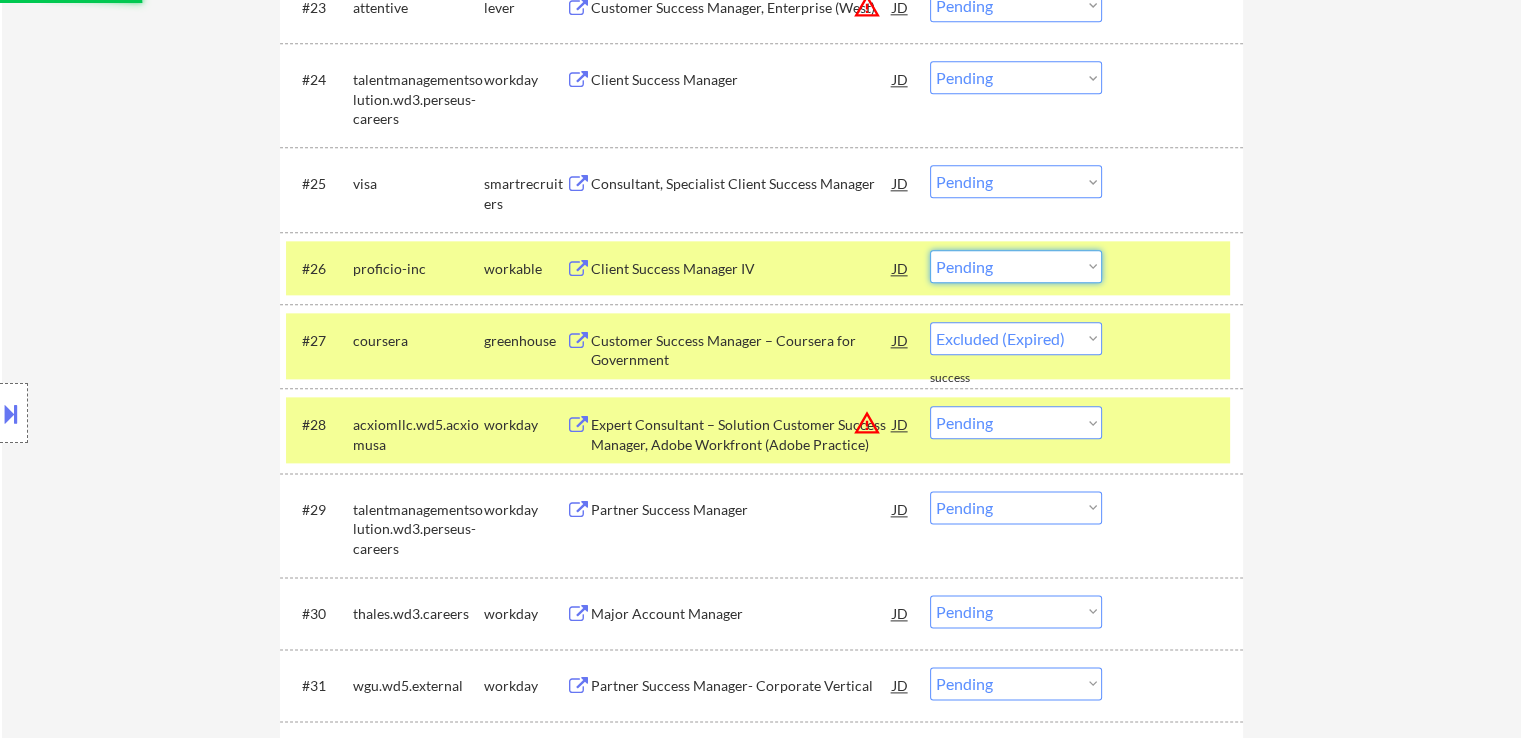 select on ""pending"" 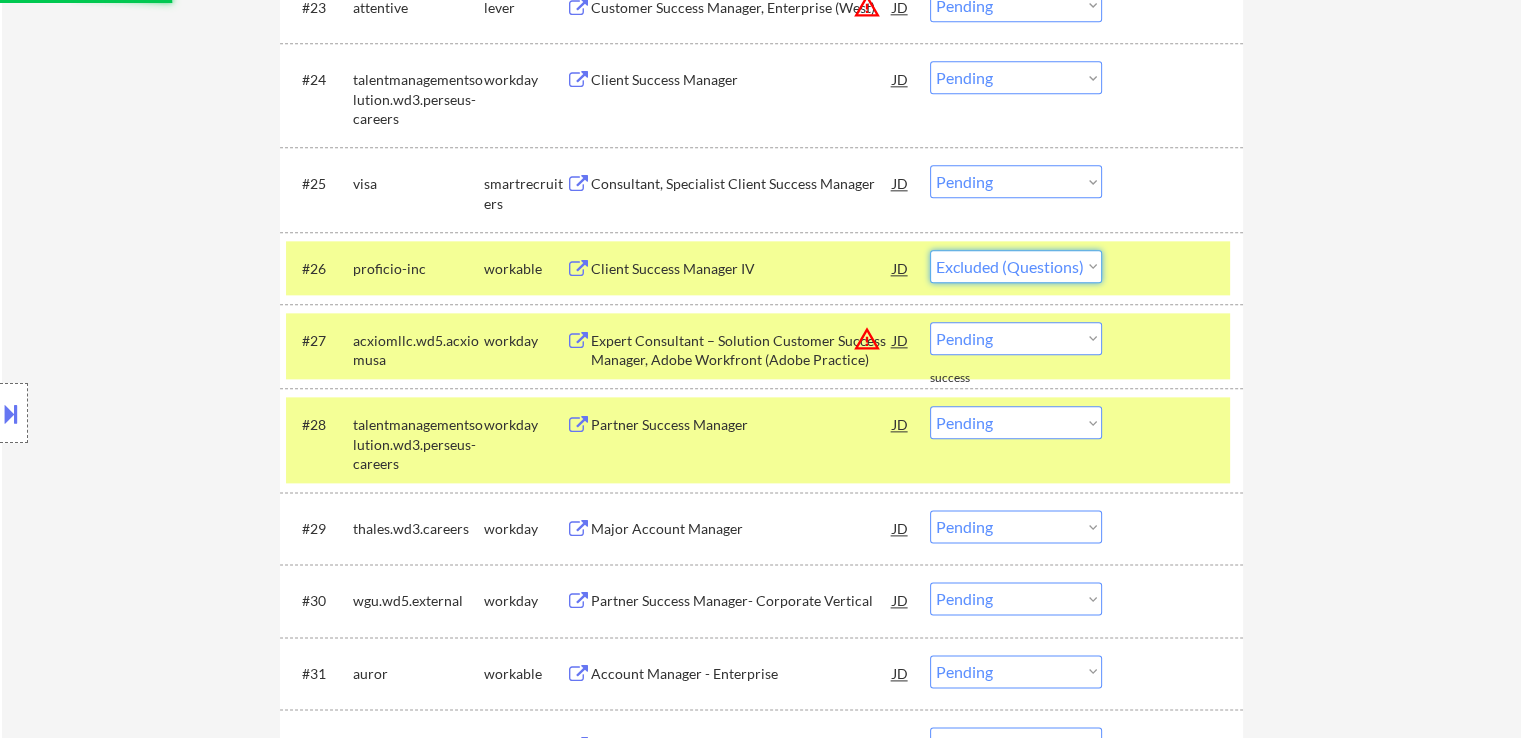 click on "Choose an option... Pending Applied Excluded (Questions) Excluded (Expired) Excluded (Location) Excluded (Bad Match) Excluded (Blocklist) Excluded (Salary) Excluded (Other)" at bounding box center (1016, 266) 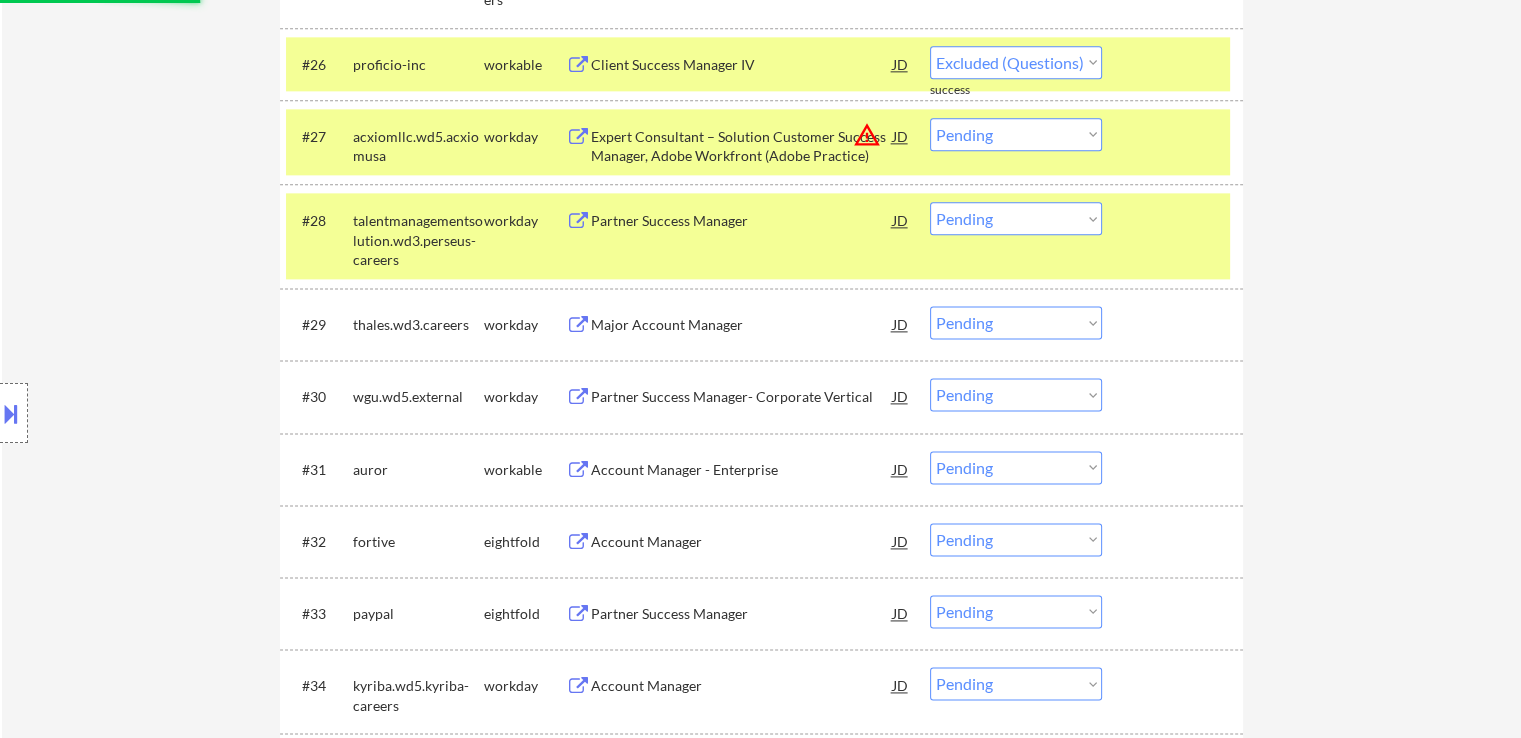 select on ""pending"" 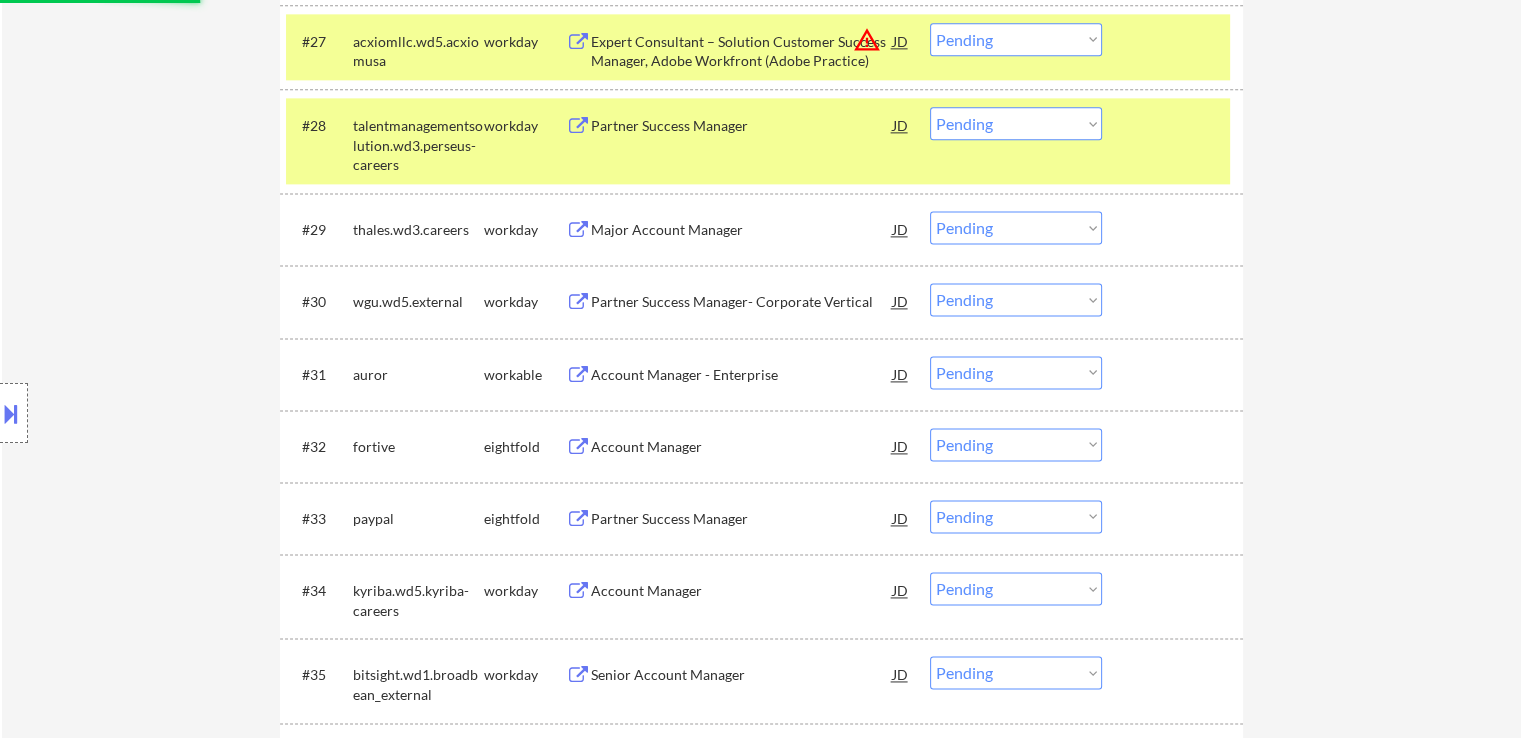 scroll, scrollTop: 2700, scrollLeft: 0, axis: vertical 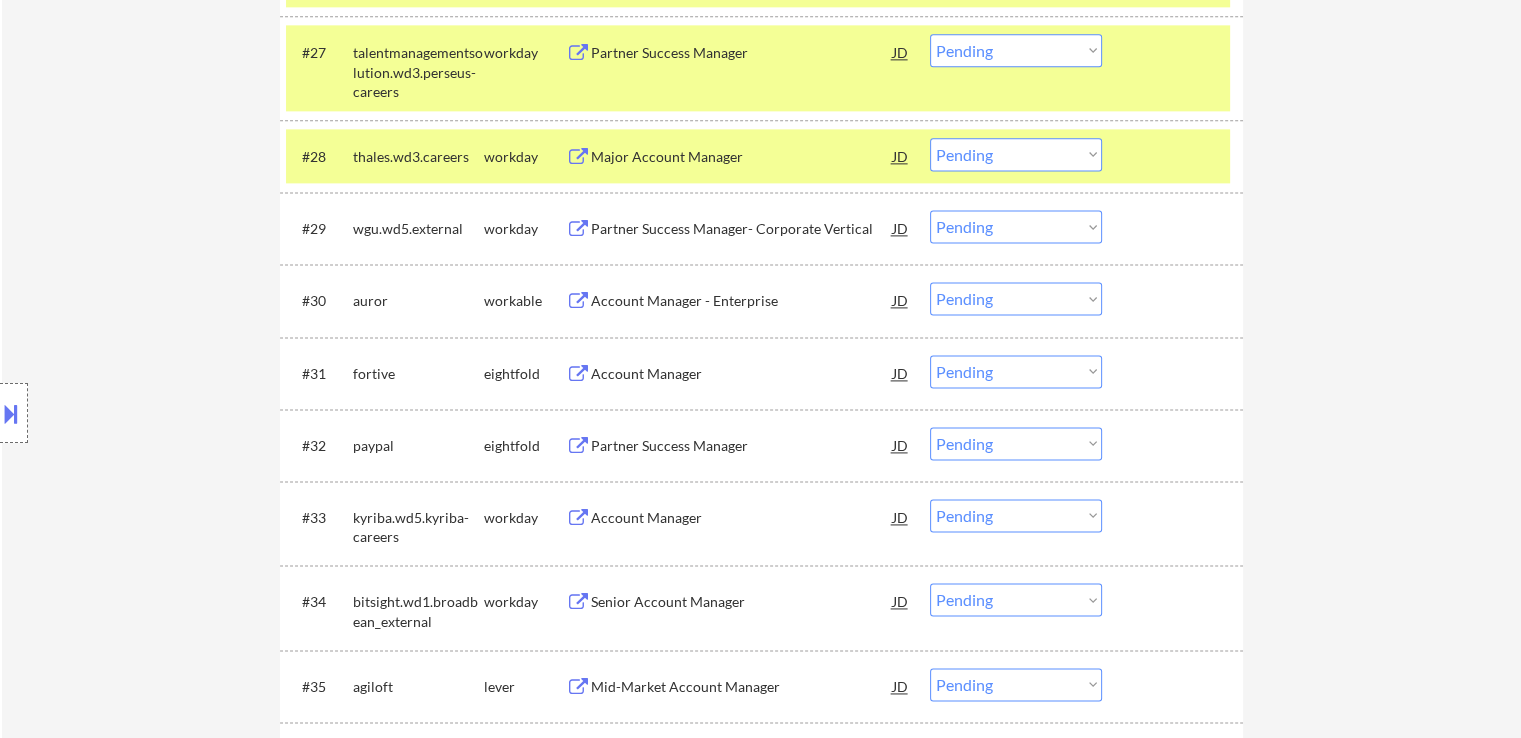click on "Account Manager - Enterprise" at bounding box center [742, 301] 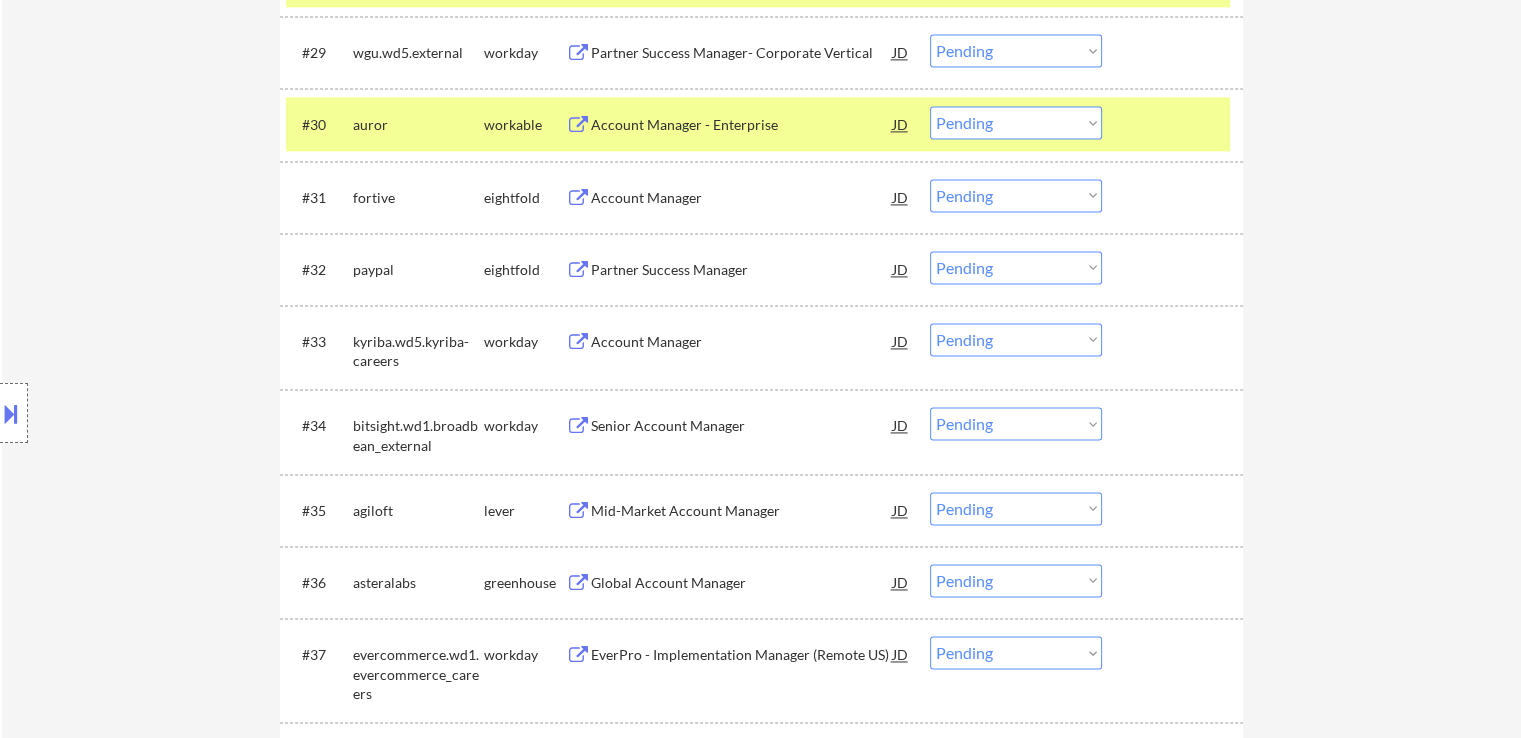scroll, scrollTop: 2900, scrollLeft: 0, axis: vertical 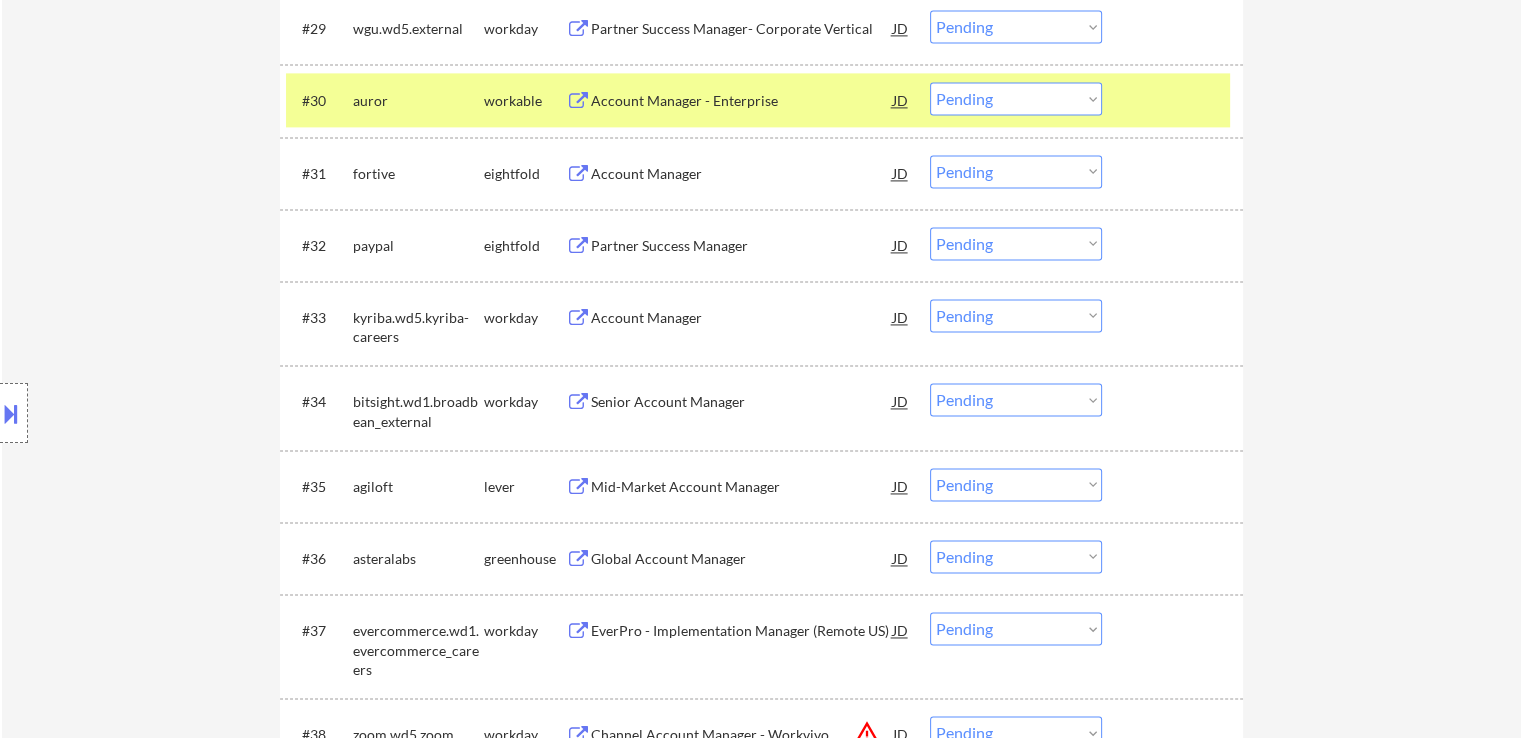 click on "Mid-Market Account Manager" at bounding box center (742, 486) 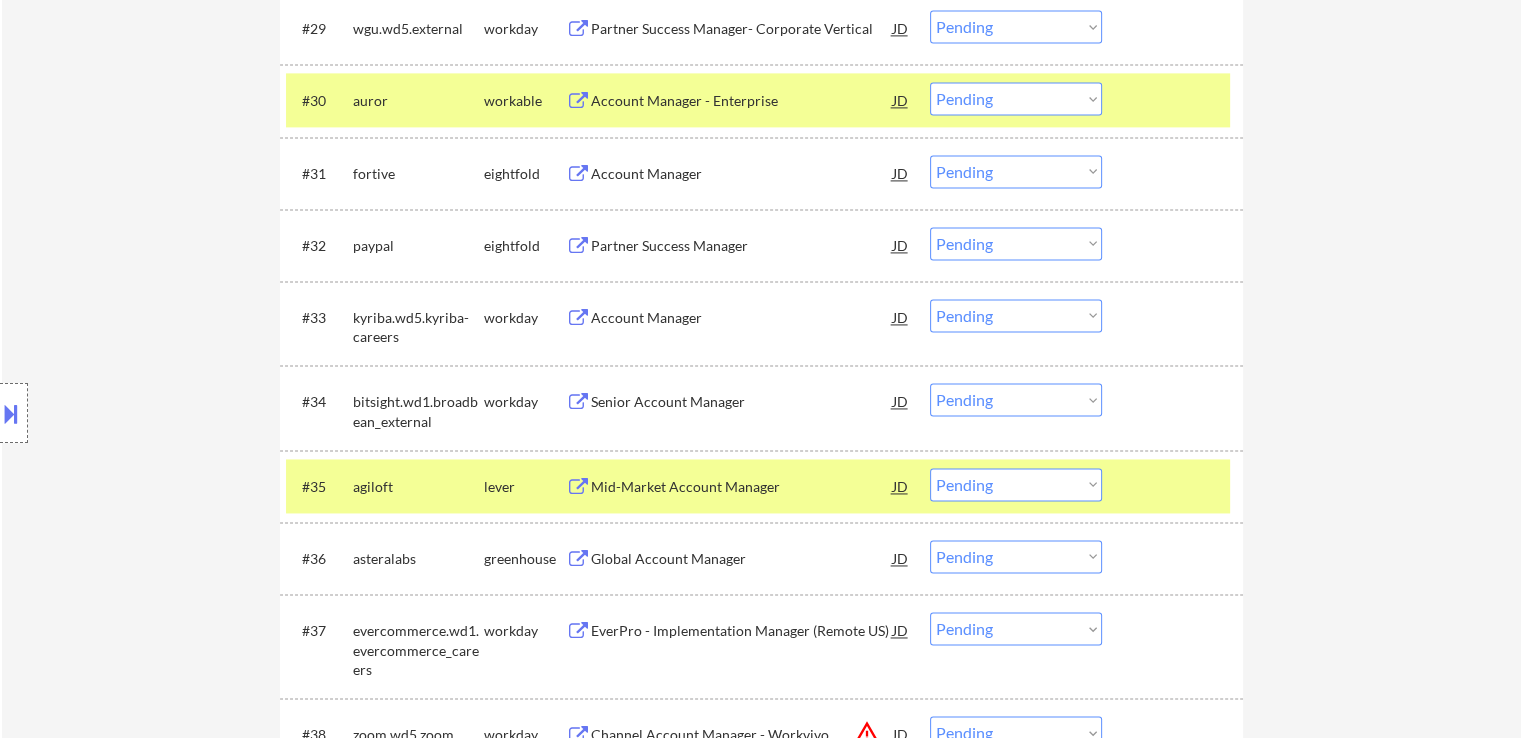click on "Global Account Manager" at bounding box center (742, 559) 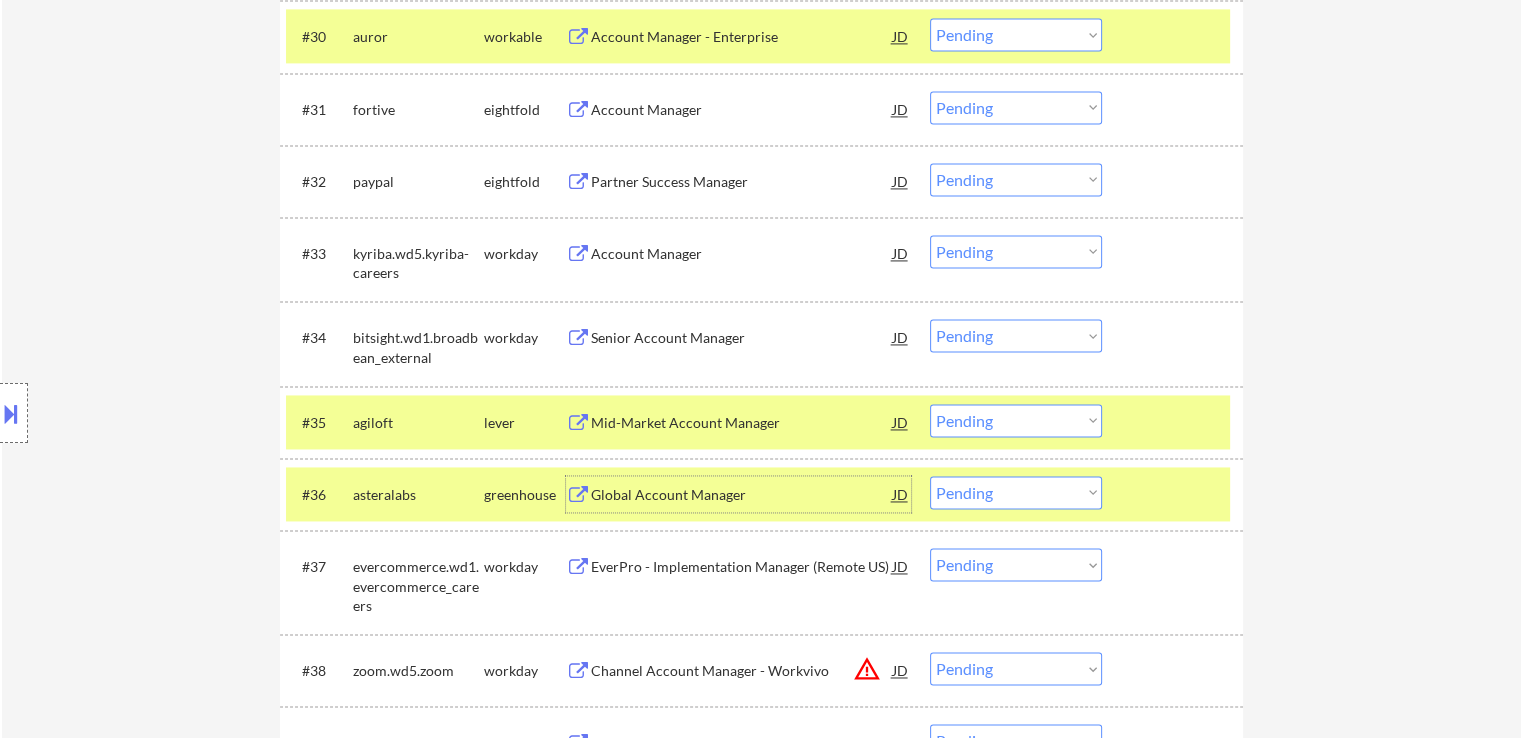 scroll, scrollTop: 3100, scrollLeft: 0, axis: vertical 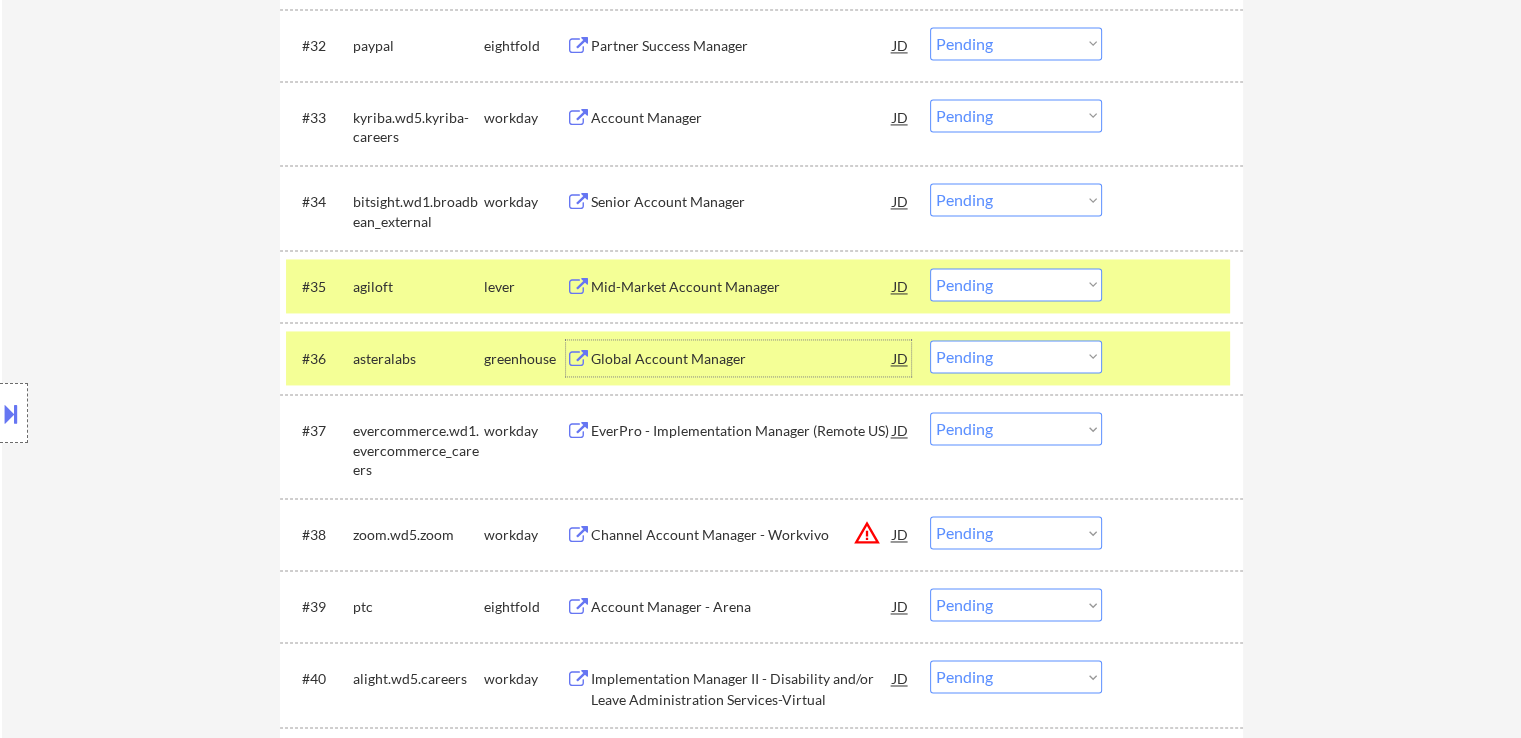 click on "Choose an option... Pending Applied Excluded (Questions) Excluded (Expired) Excluded (Location) Excluded (Bad Match) Excluded (Blocklist) Excluded (Salary) Excluded (Other)" at bounding box center [1016, 356] 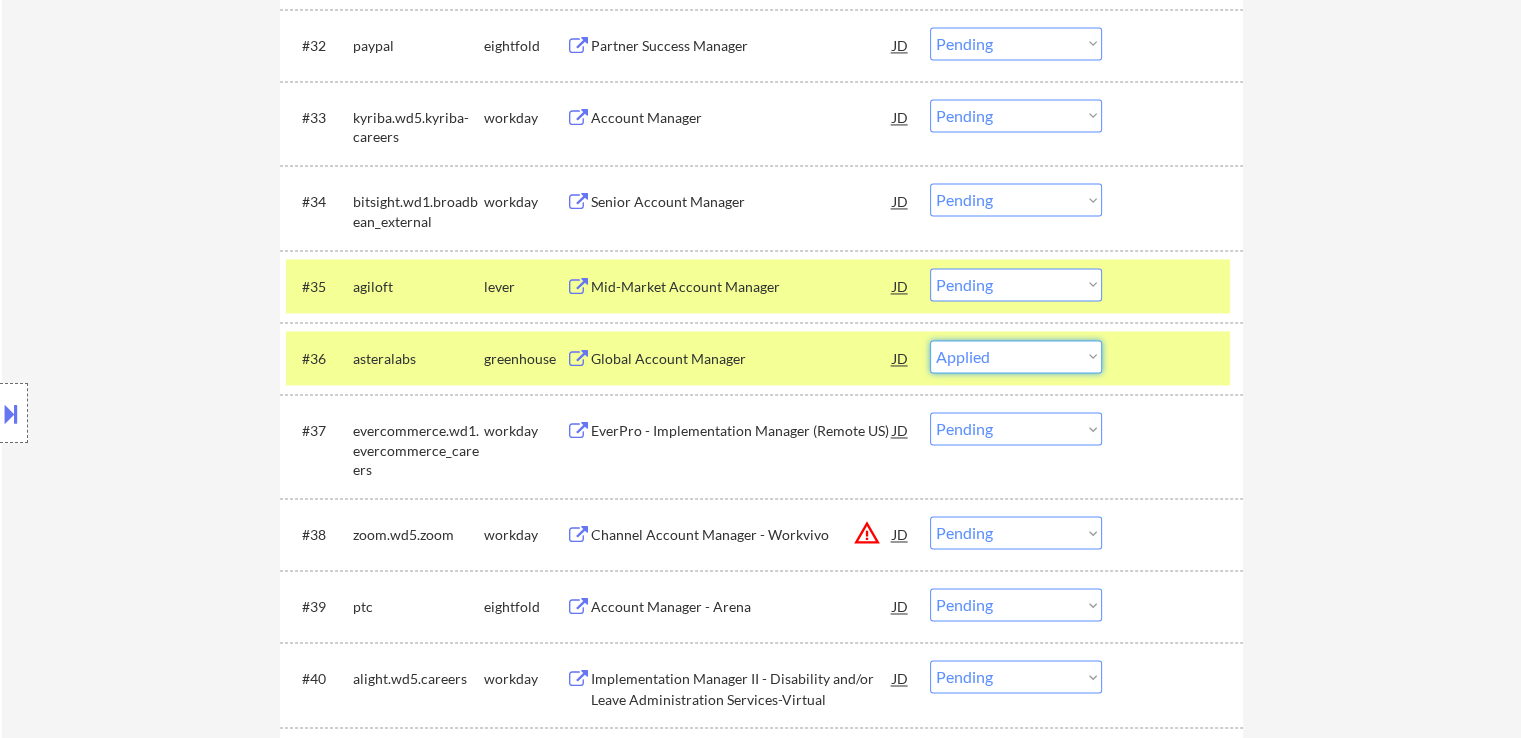 click on "Choose an option... Pending Applied Excluded (Questions) Excluded (Expired) Excluded (Location) Excluded (Bad Match) Excluded (Blocklist) Excluded (Salary) Excluded (Other)" at bounding box center [1016, 356] 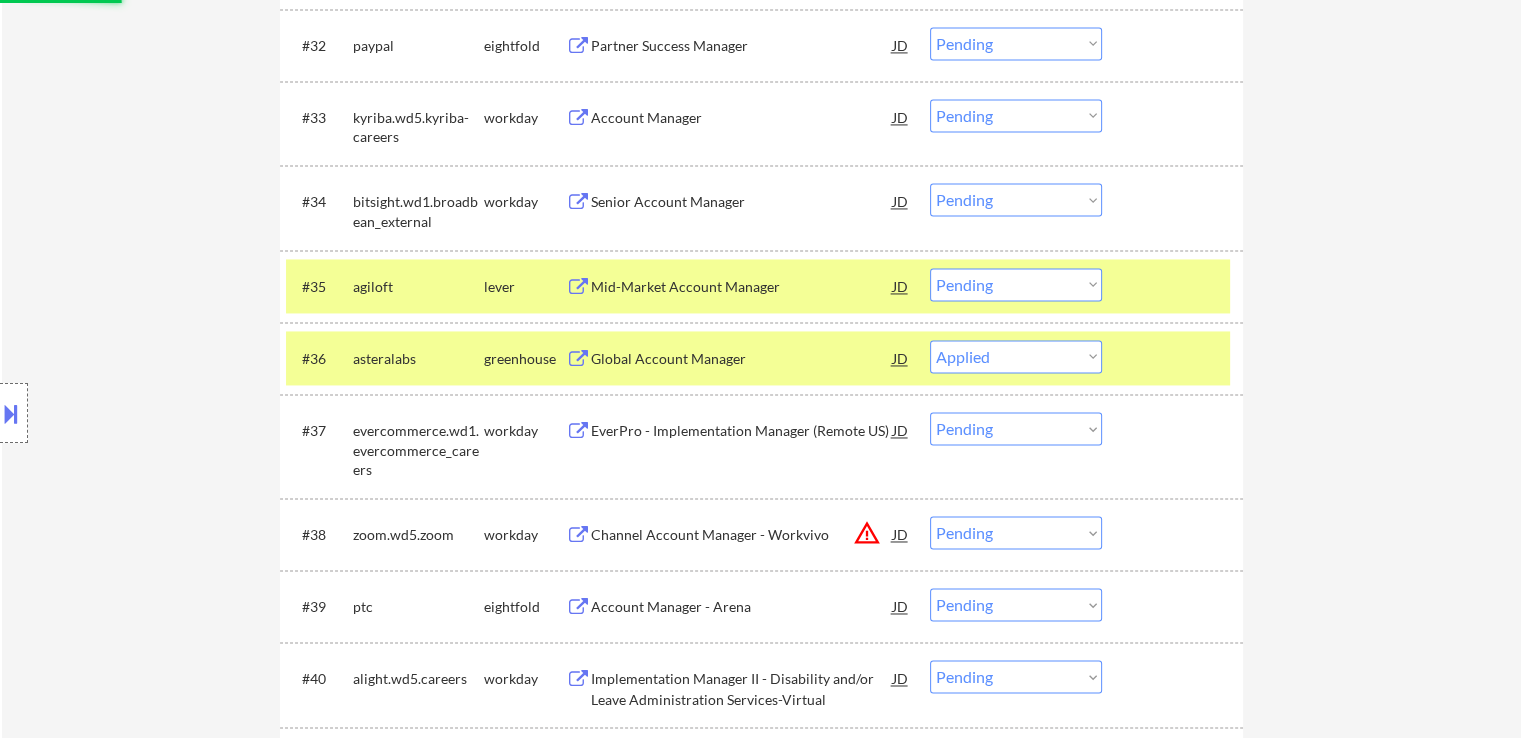 select on ""pending"" 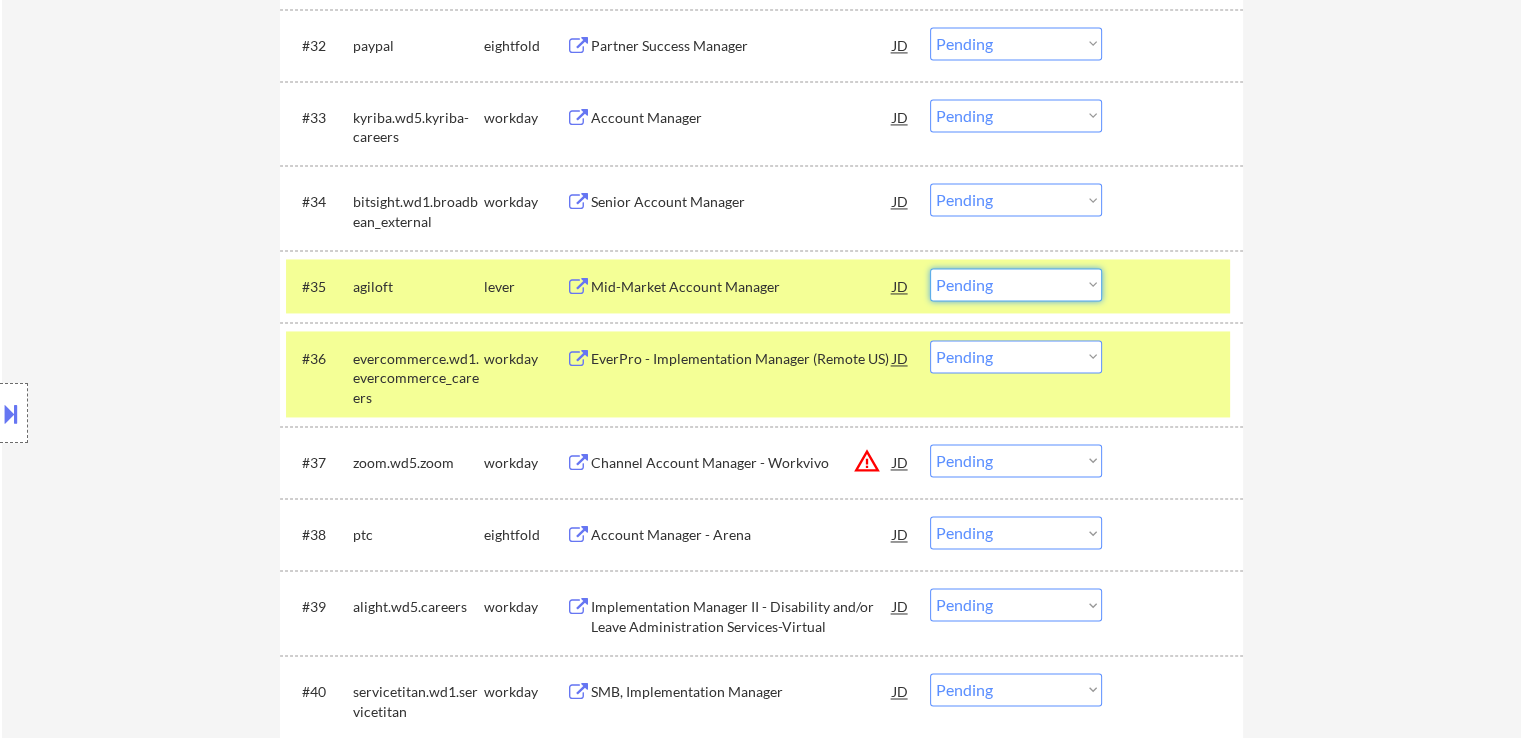 click on "Choose an option... Pending Applied Excluded (Questions) Excluded (Expired) Excluded (Location) Excluded (Bad Match) Excluded (Blocklist) Excluded (Salary) Excluded (Other)" at bounding box center [1016, 284] 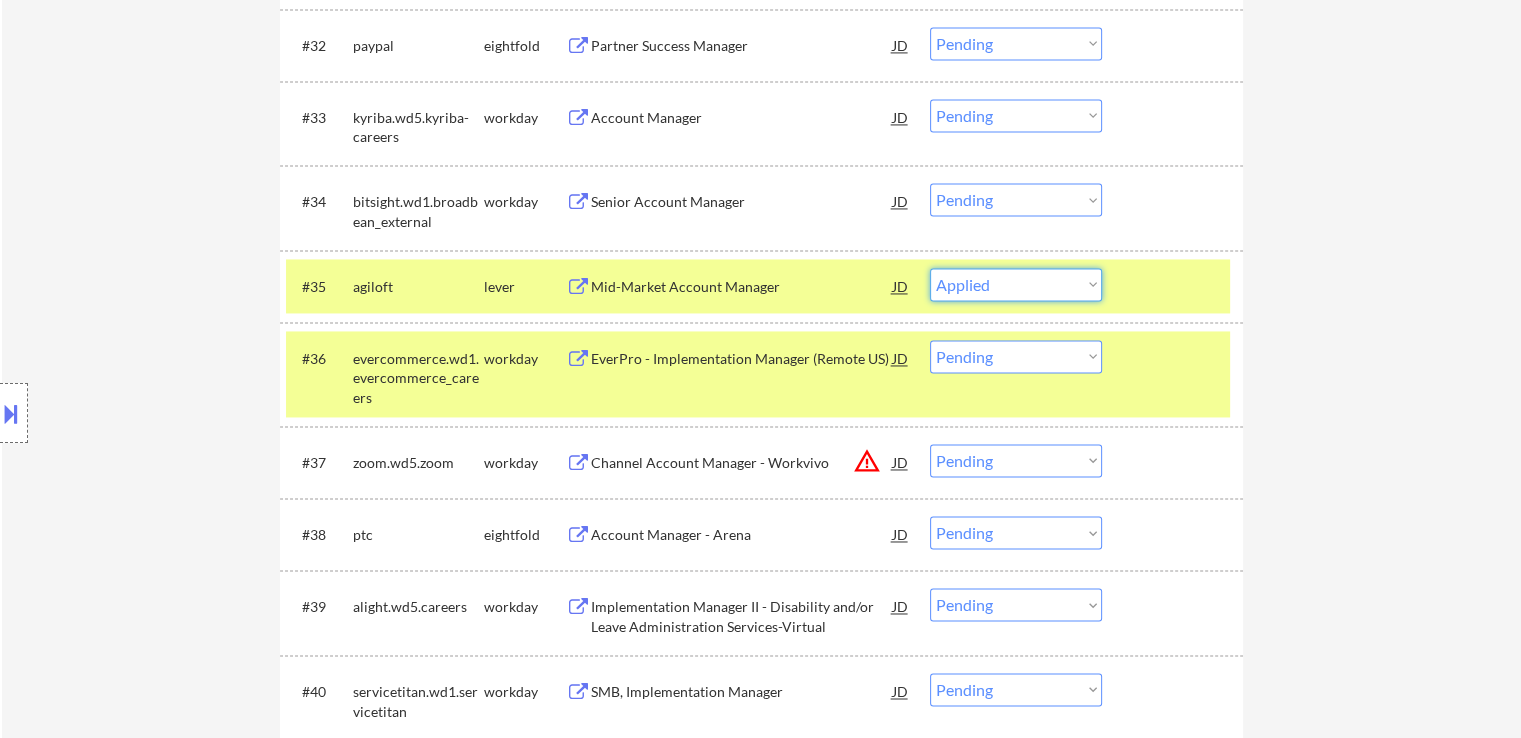 click on "Choose an option... Pending Applied Excluded (Questions) Excluded (Expired) Excluded (Location) Excluded (Bad Match) Excluded (Blocklist) Excluded (Salary) Excluded (Other)" at bounding box center (1016, 284) 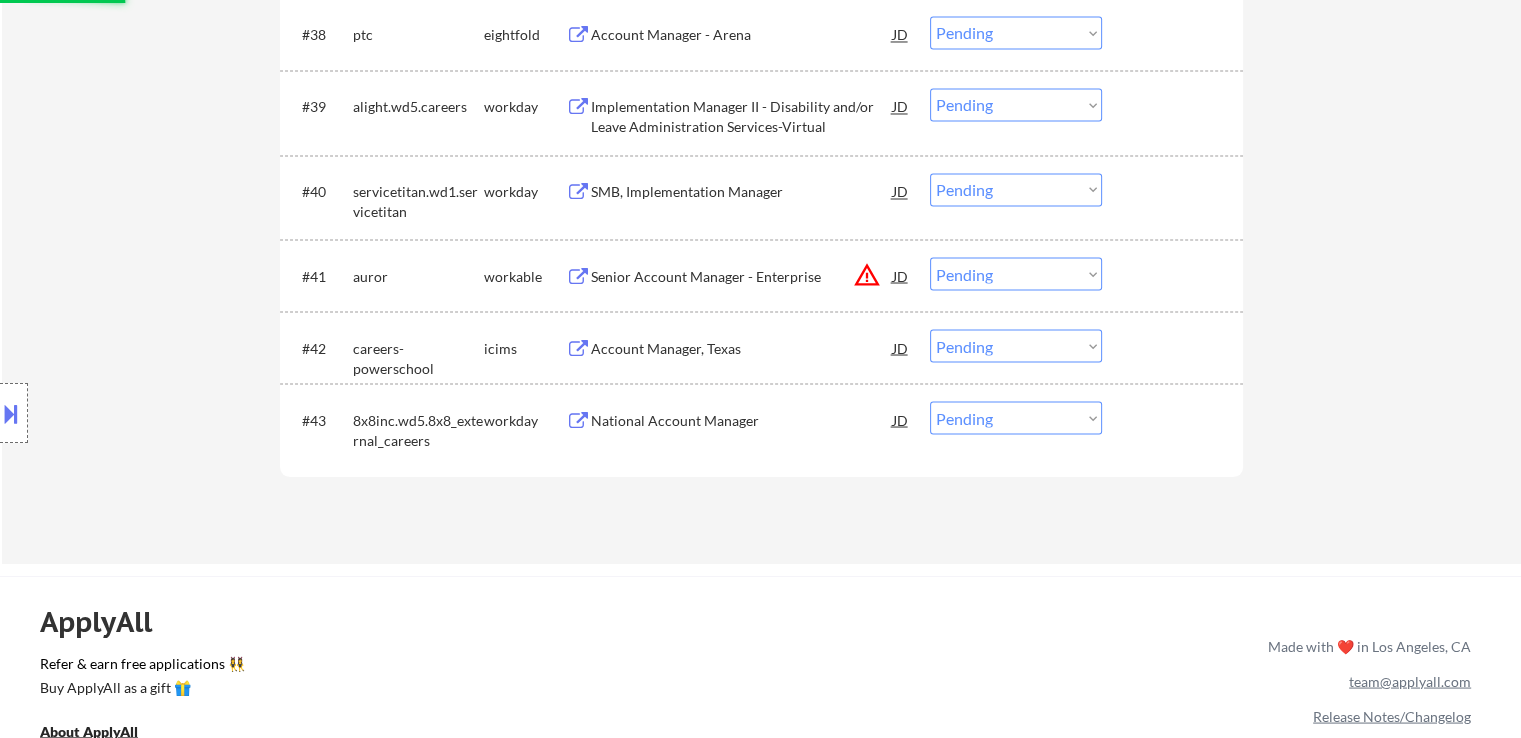 select on ""pending"" 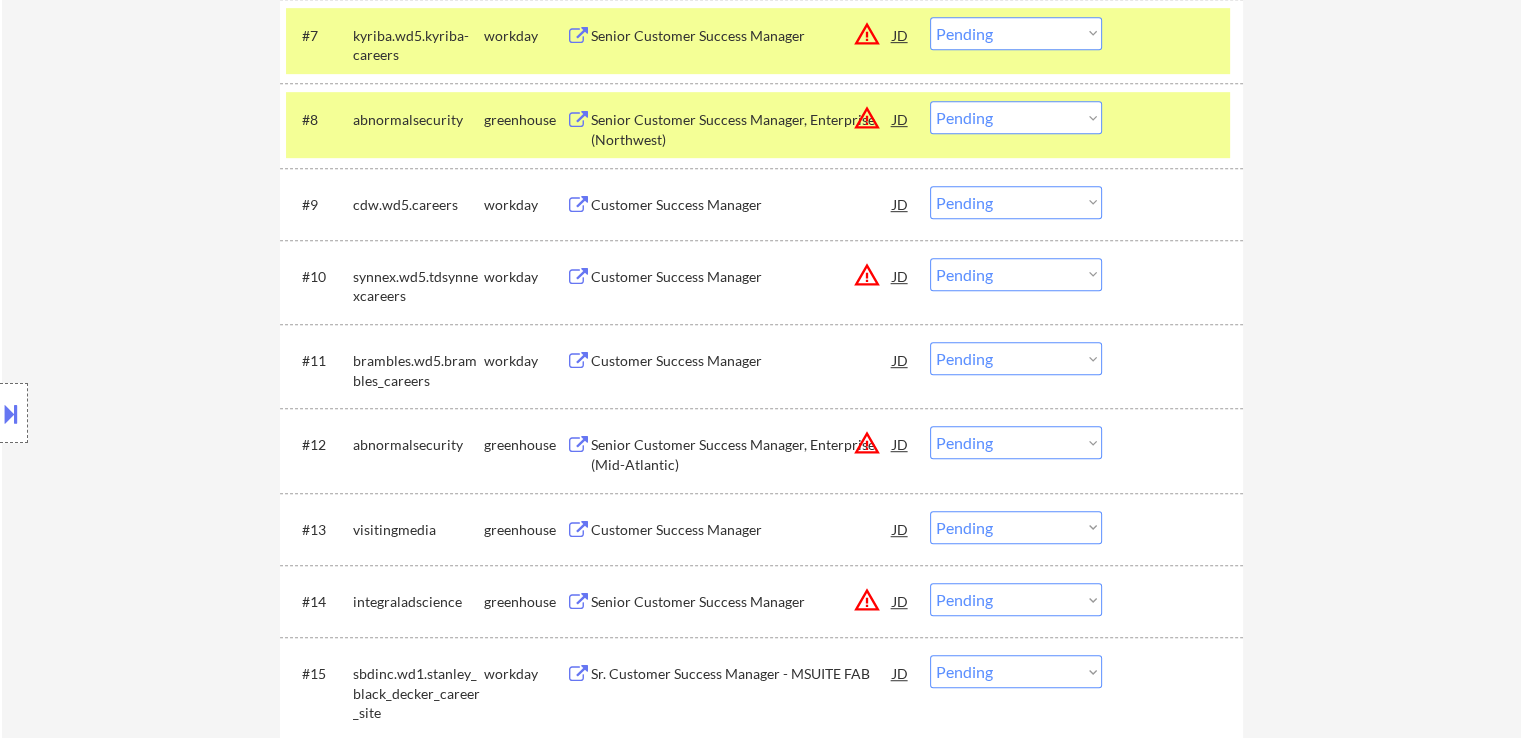 scroll, scrollTop: 1200, scrollLeft: 0, axis: vertical 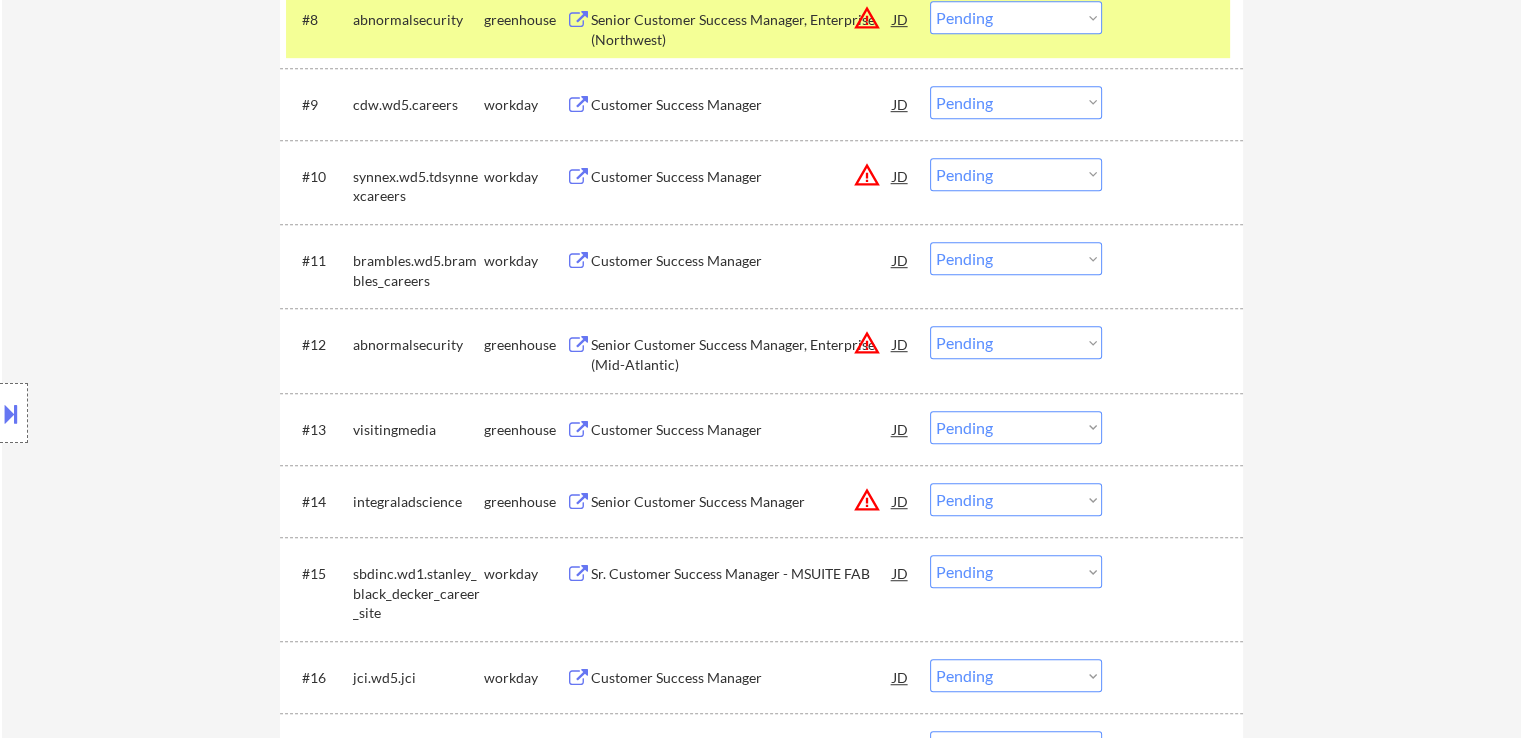 click on "Customer Success Manager" at bounding box center [742, 429] 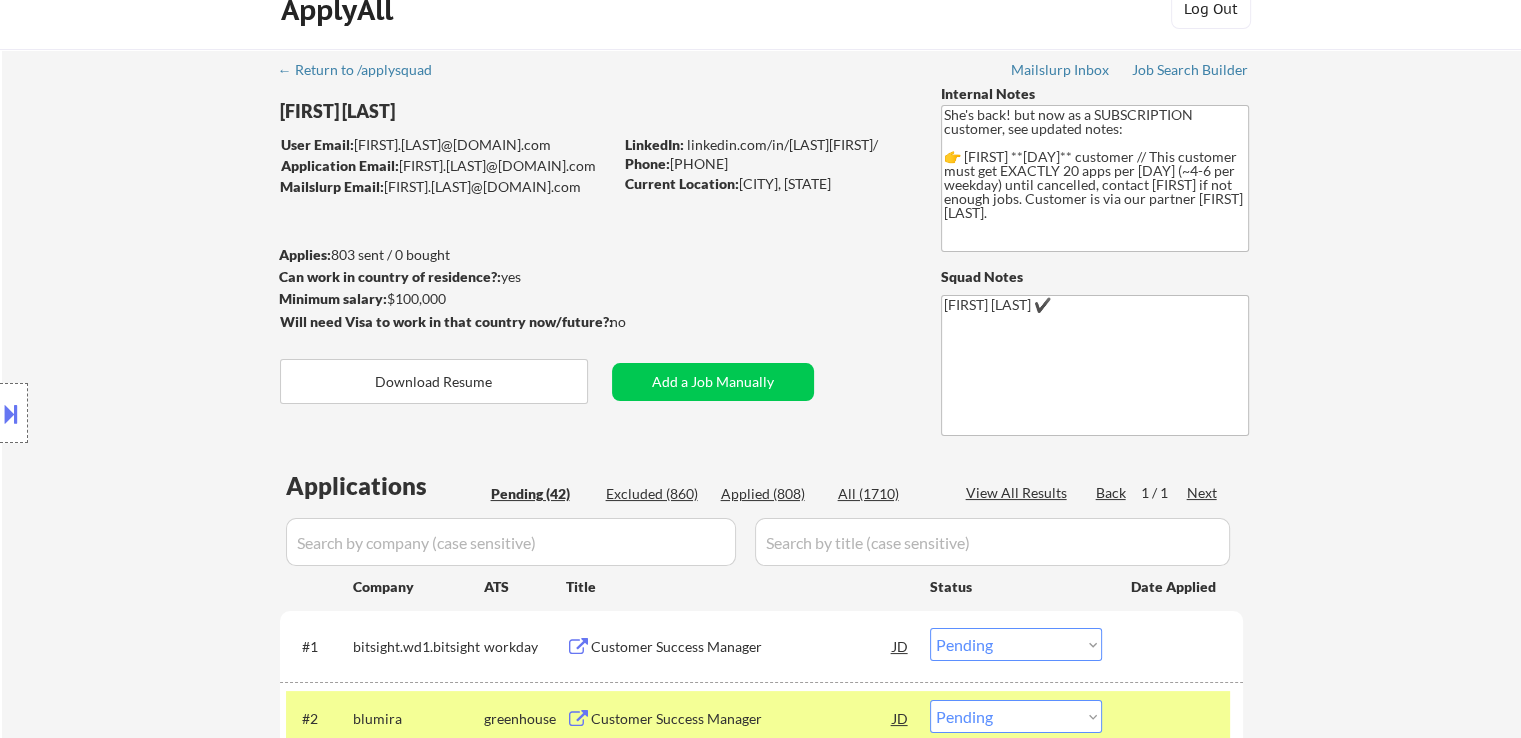 scroll, scrollTop: 0, scrollLeft: 0, axis: both 